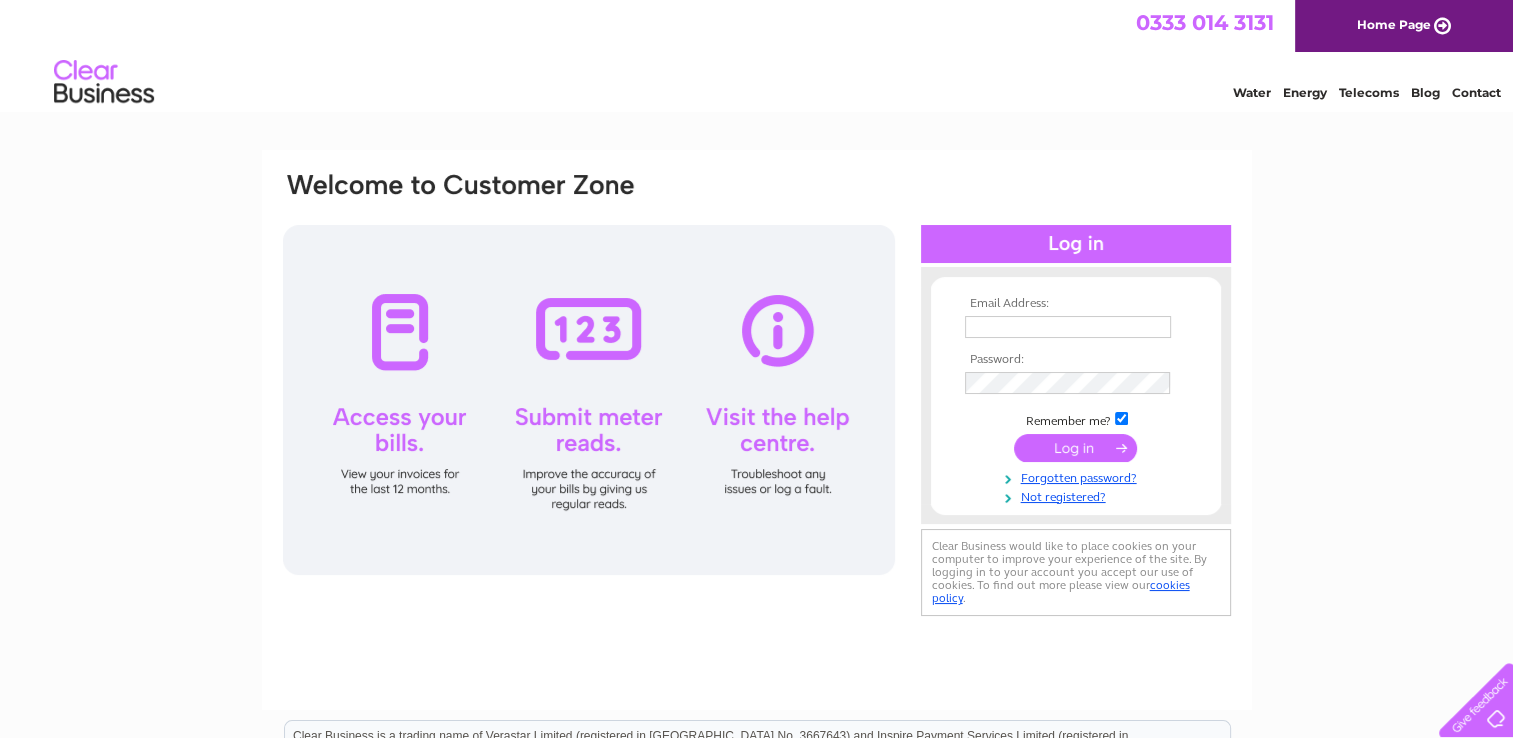 scroll, scrollTop: 0, scrollLeft: 0, axis: both 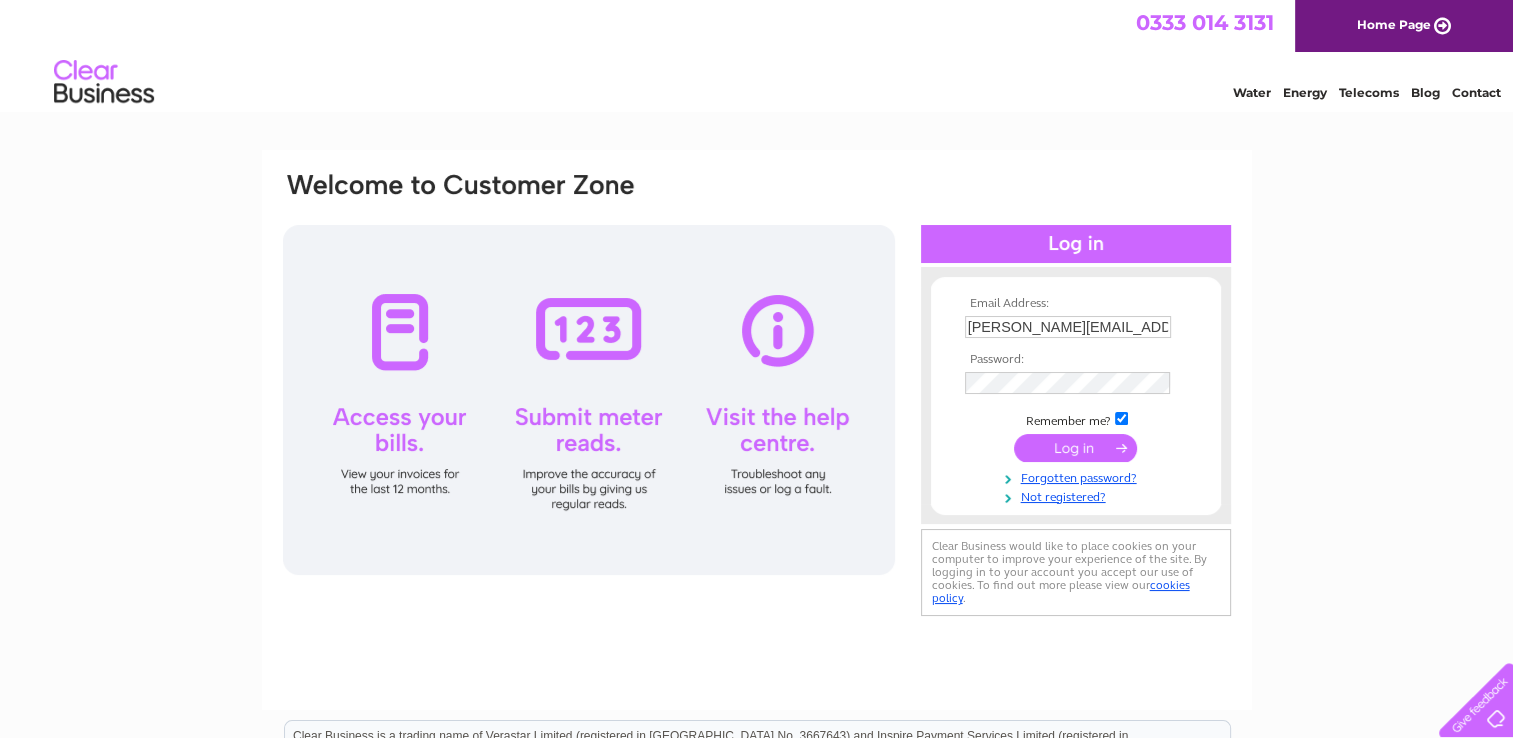 click at bounding box center [1075, 448] 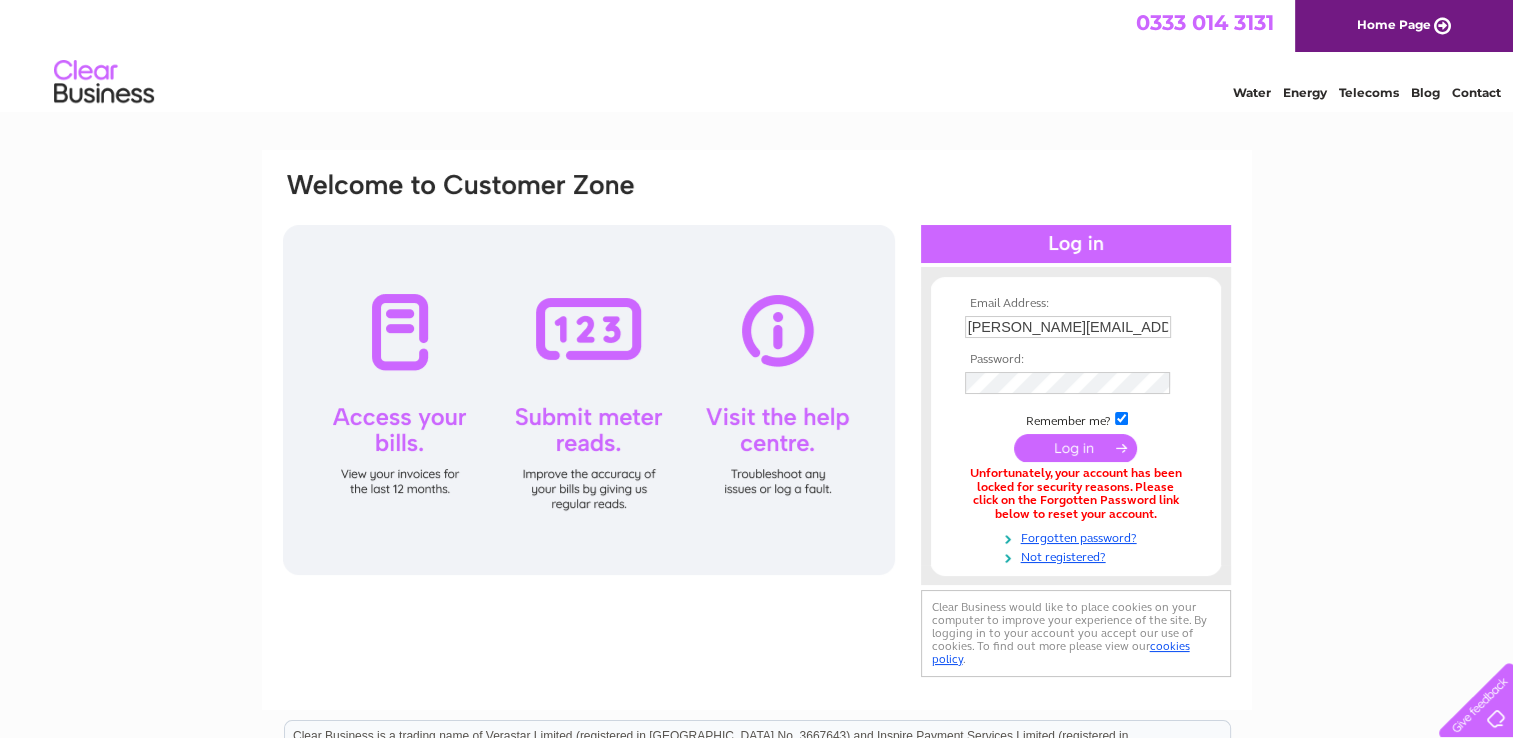 scroll, scrollTop: 0, scrollLeft: 0, axis: both 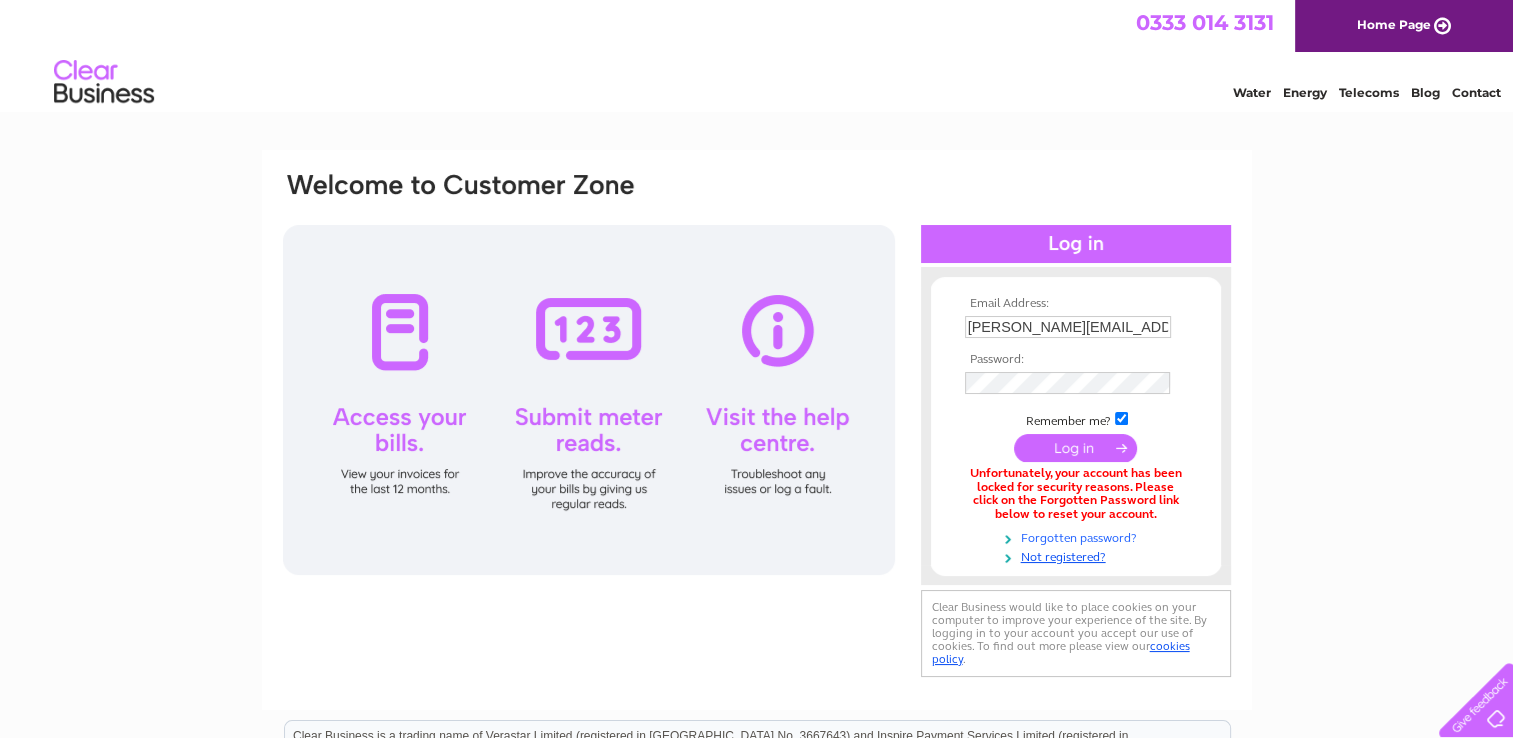 click on "Forgotten password?" at bounding box center [1078, 536] 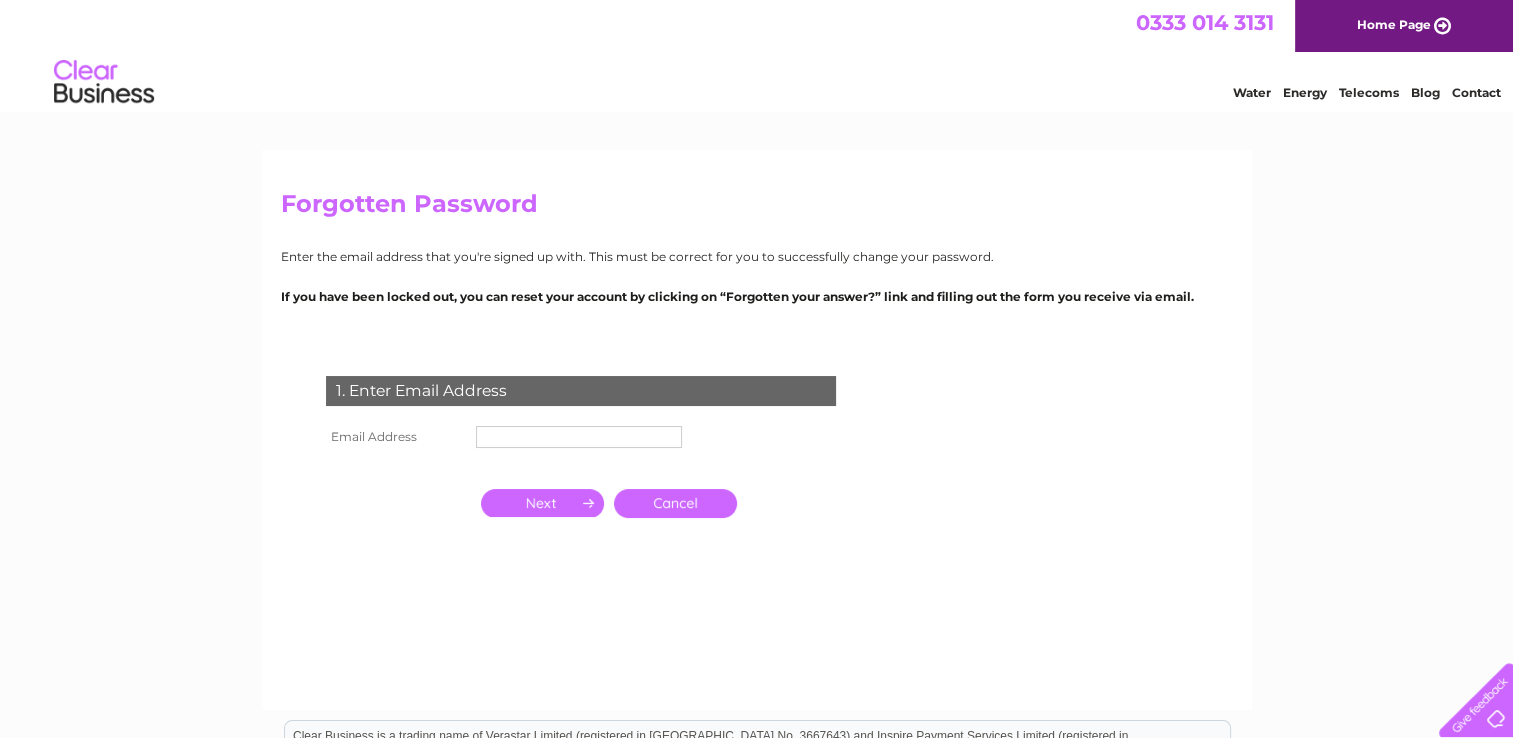 scroll, scrollTop: 0, scrollLeft: 0, axis: both 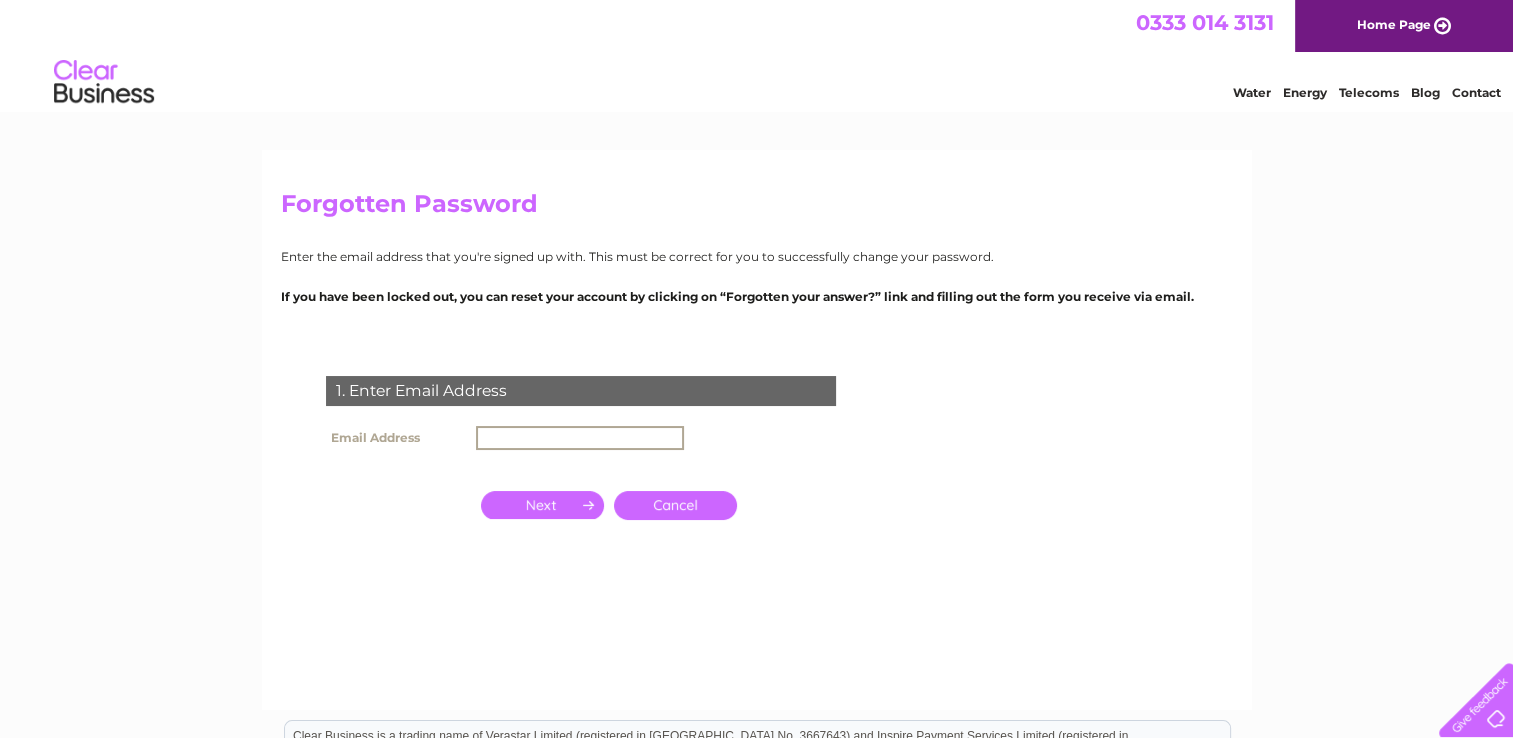 click at bounding box center (580, 438) 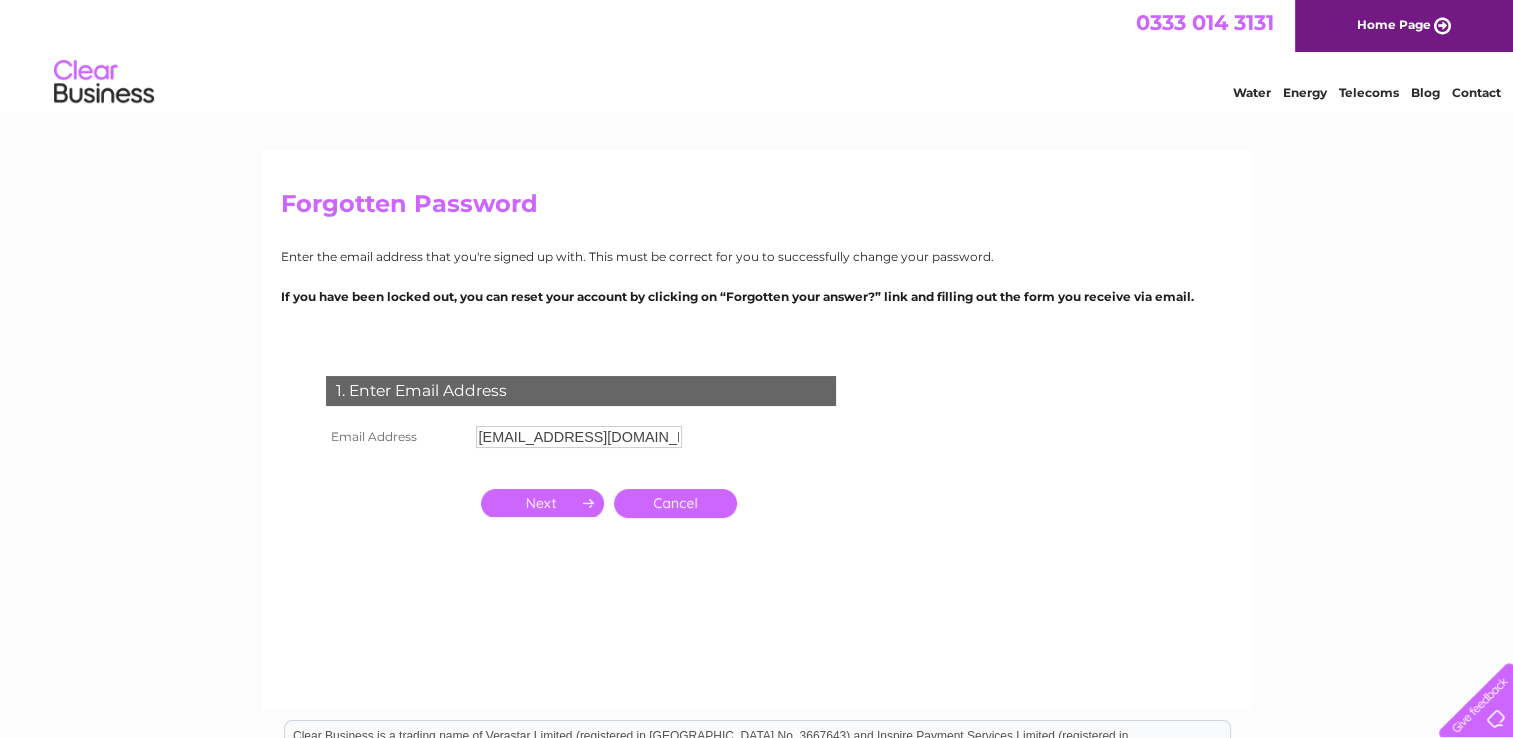 click at bounding box center [542, 503] 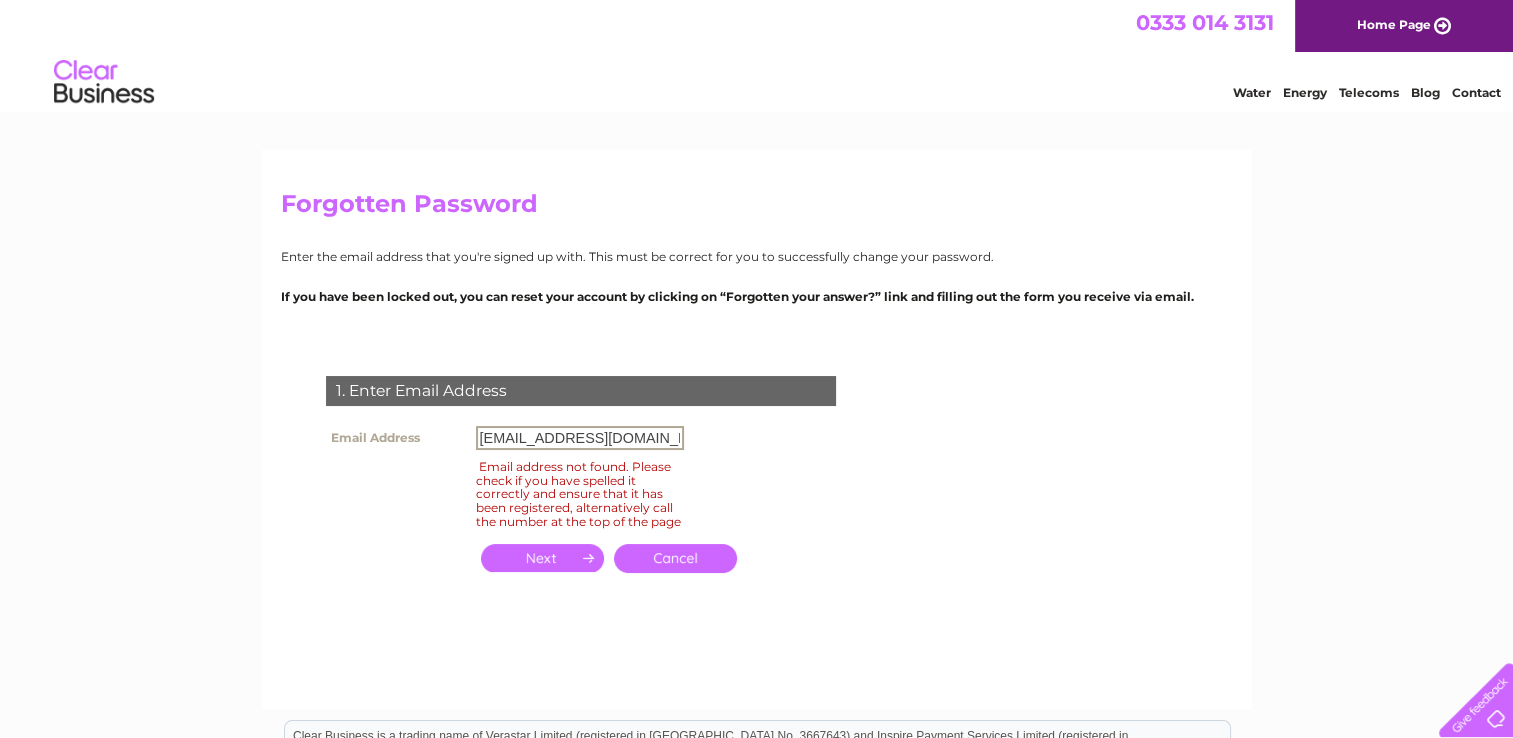 click on "info@leckenbys.com" at bounding box center [580, 438] 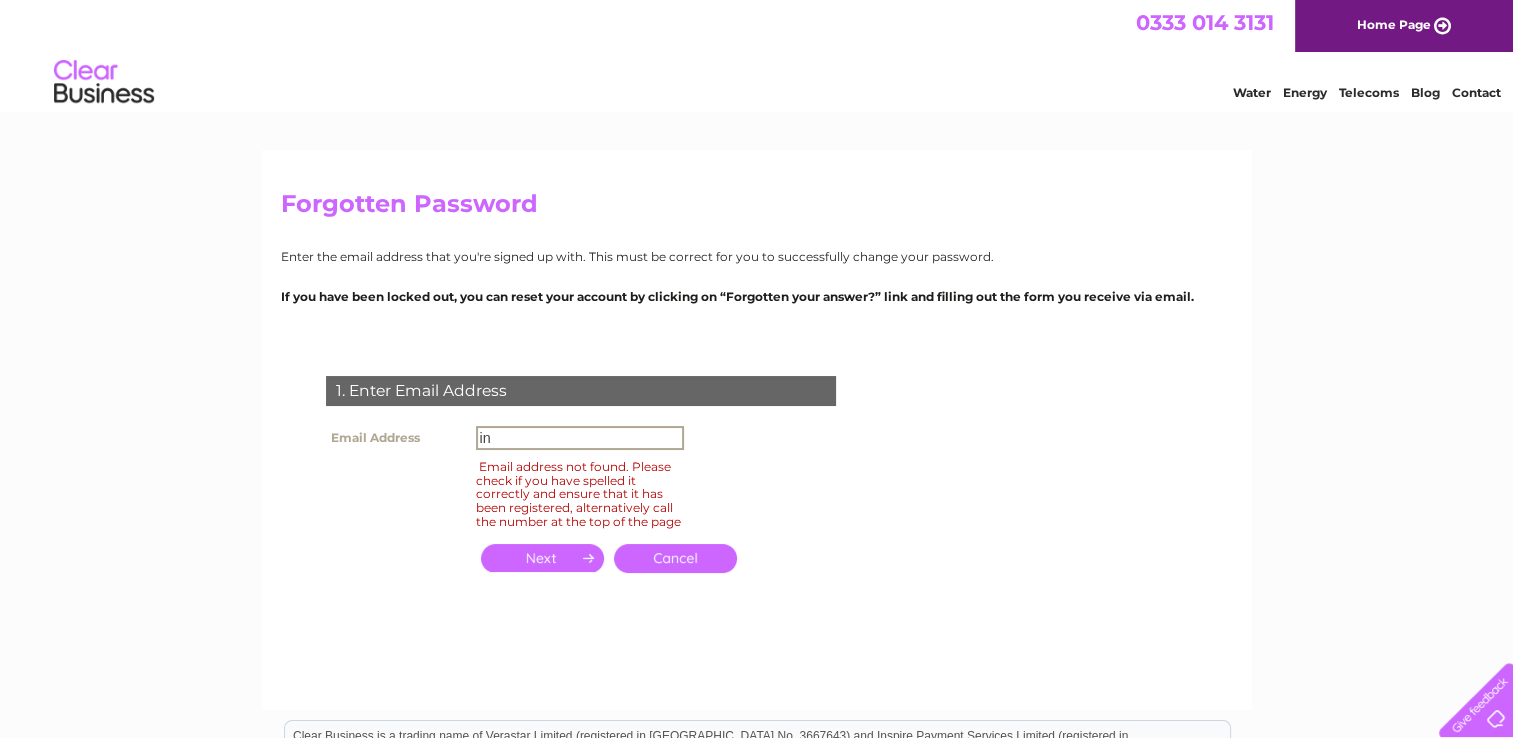 type on "i" 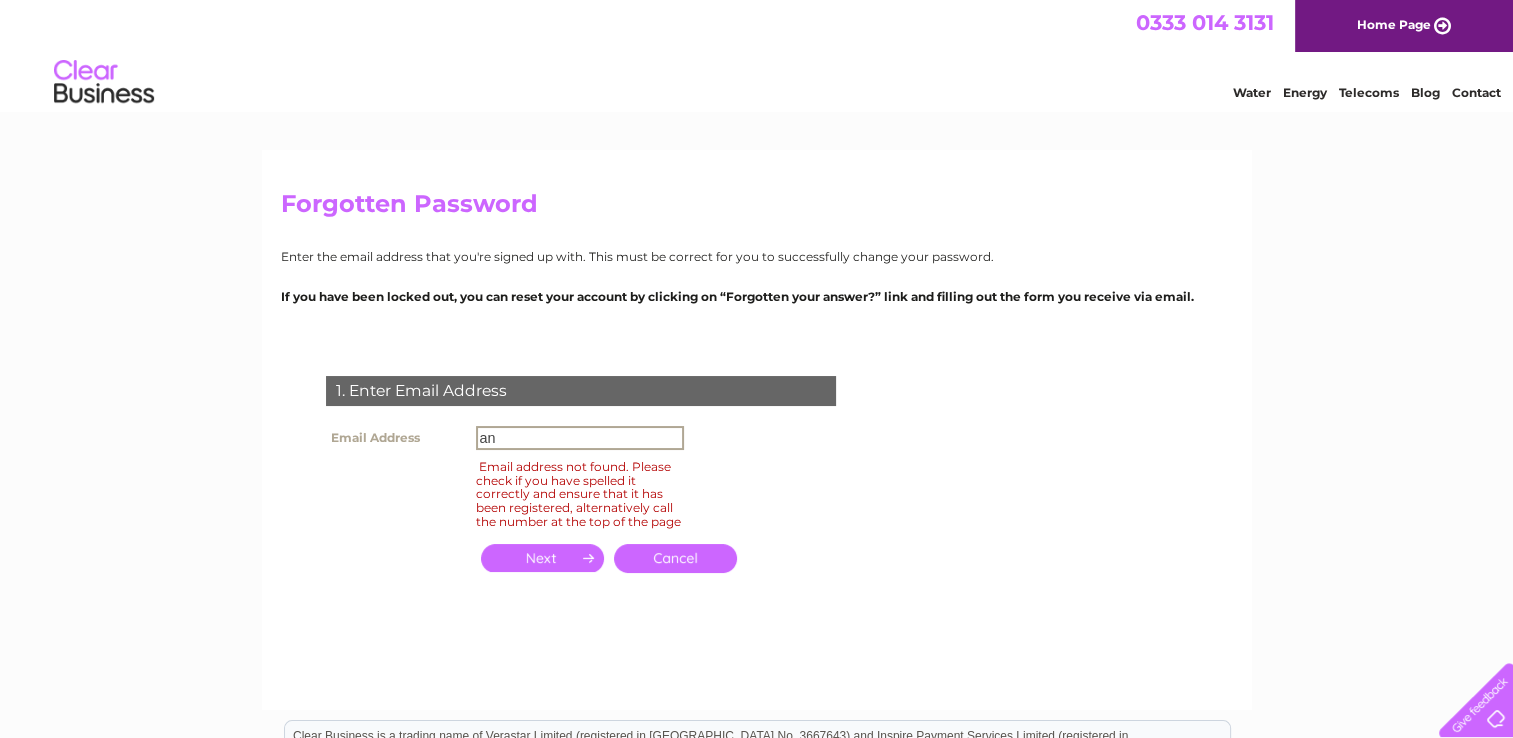 type on "[PERSON_NAME][EMAIL_ADDRESS][PERSON_NAME][DOMAIN_NAME]" 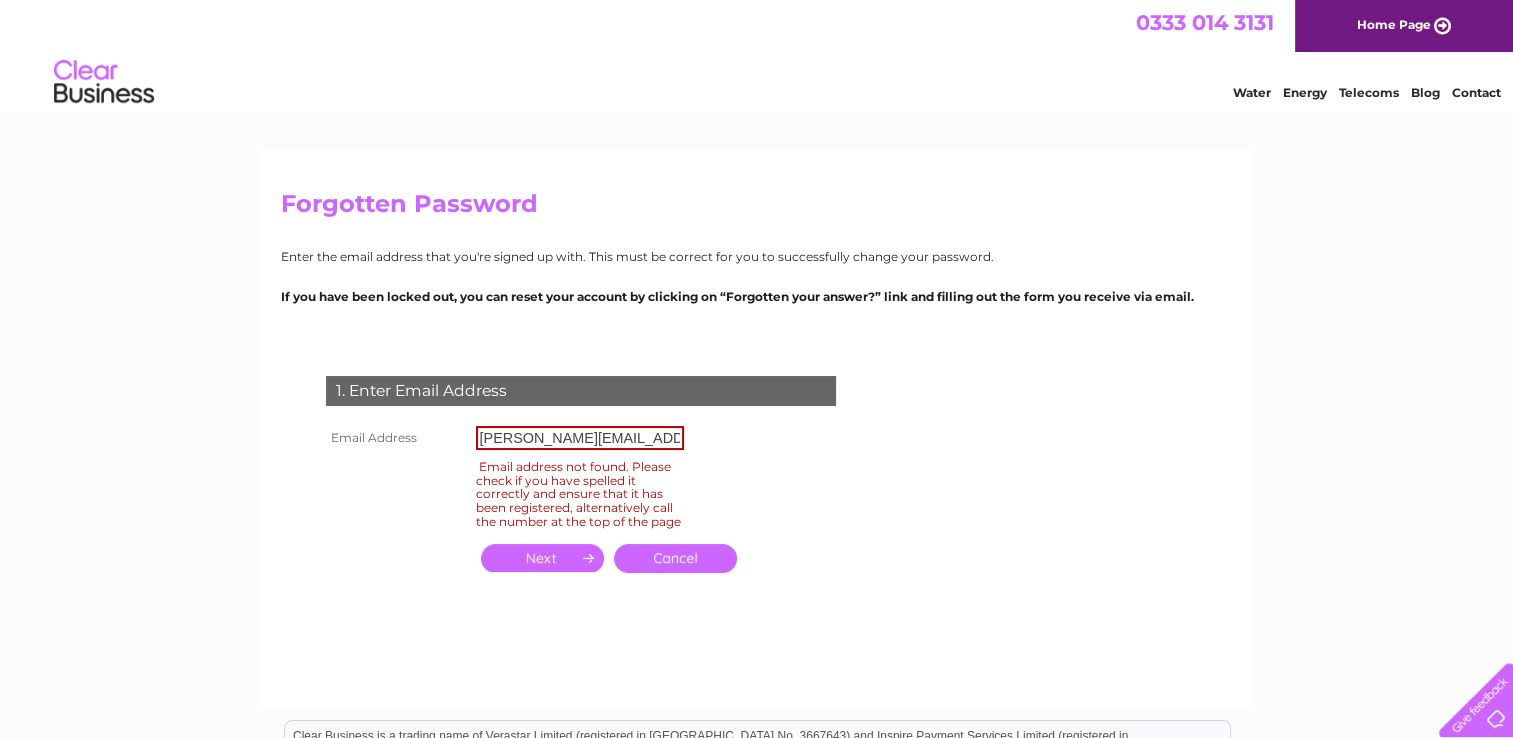 click at bounding box center (542, 558) 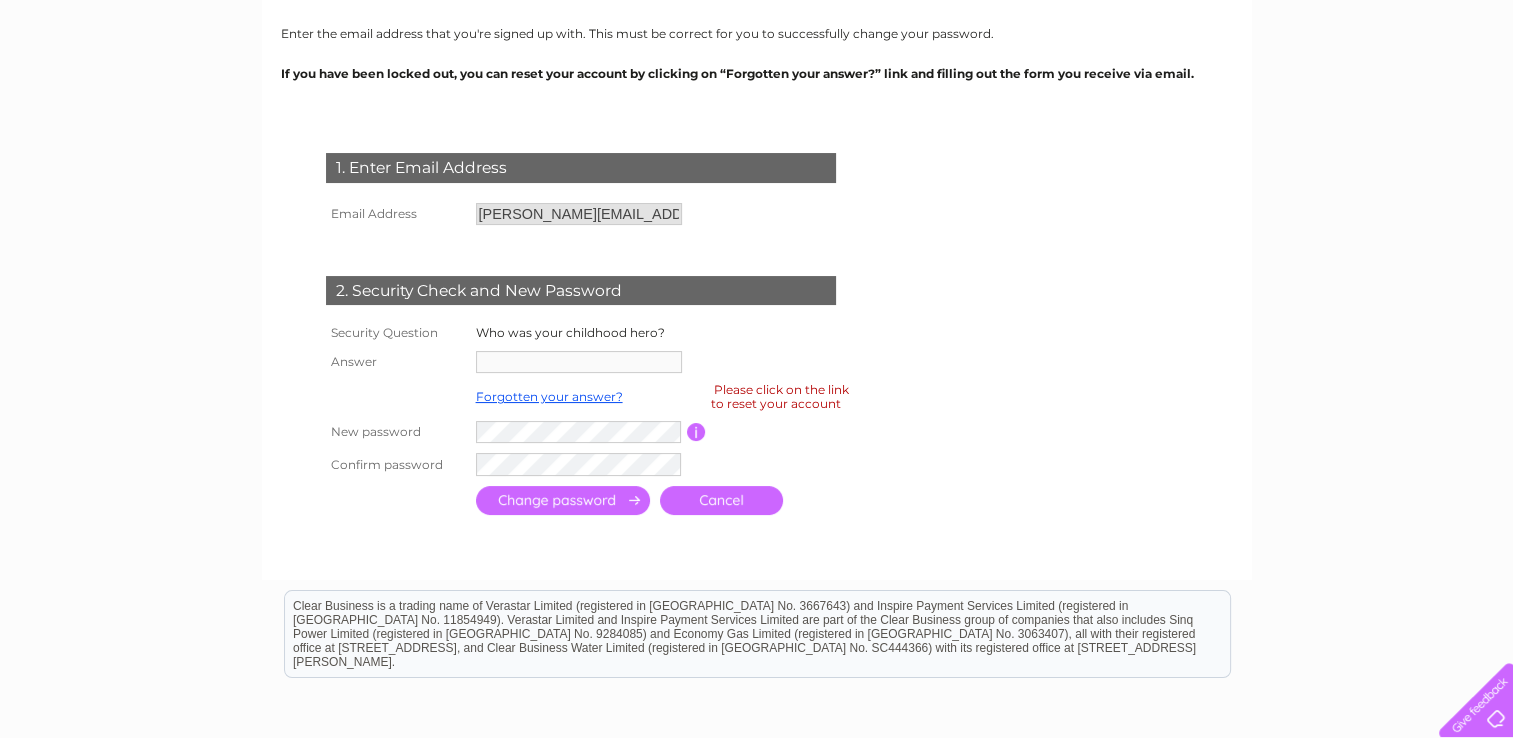 scroll, scrollTop: 221, scrollLeft: 0, axis: vertical 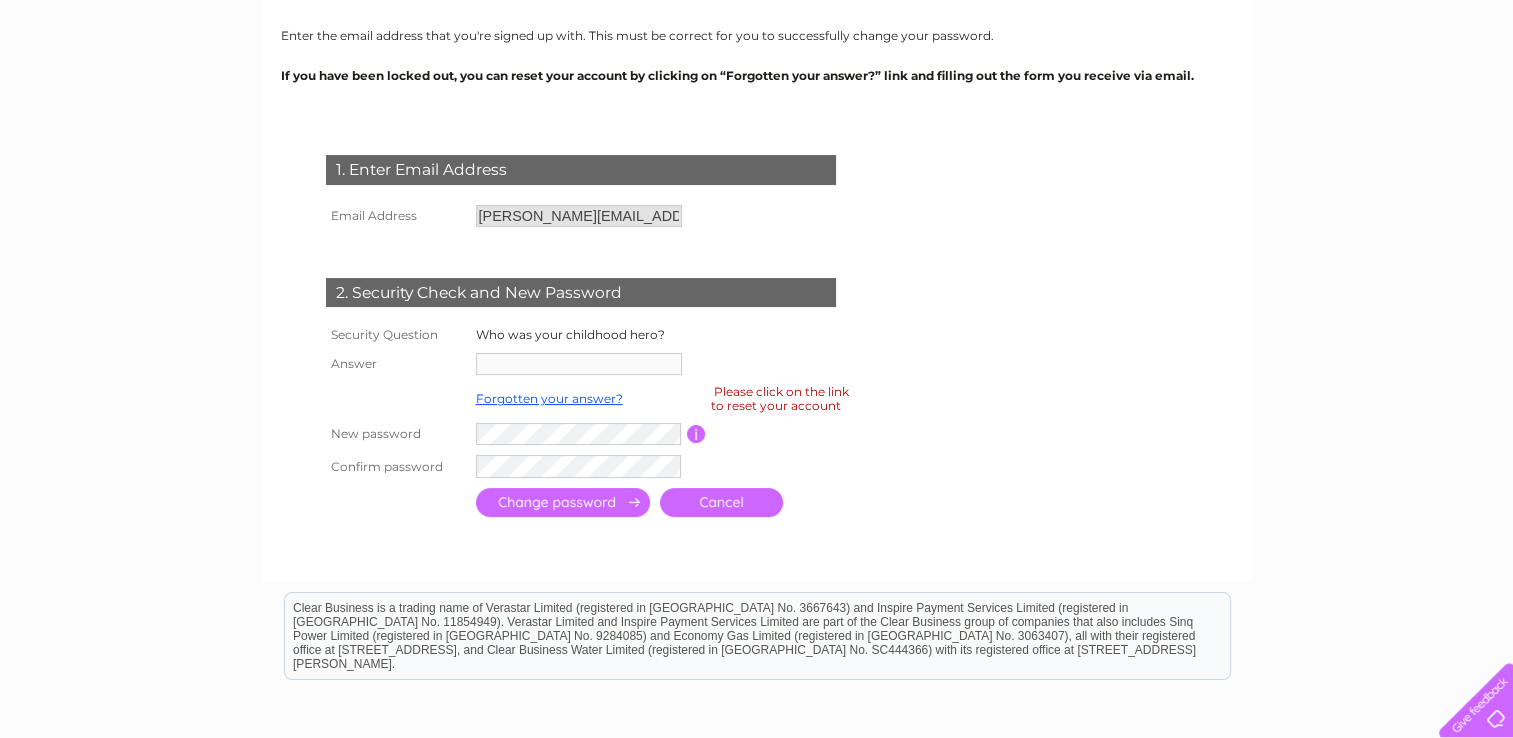 click at bounding box center [579, 245] 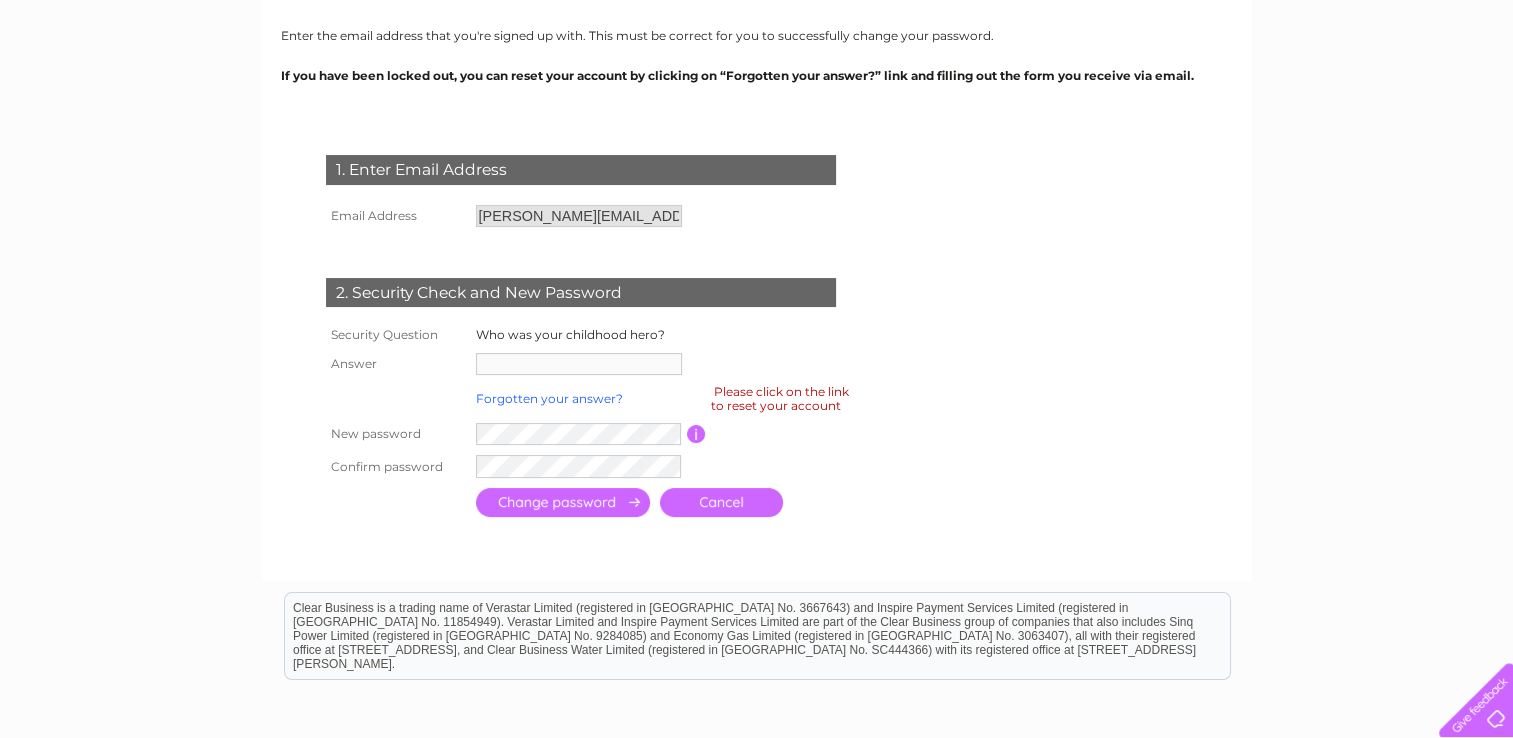 click on "Forgotten your answer?" at bounding box center [549, 398] 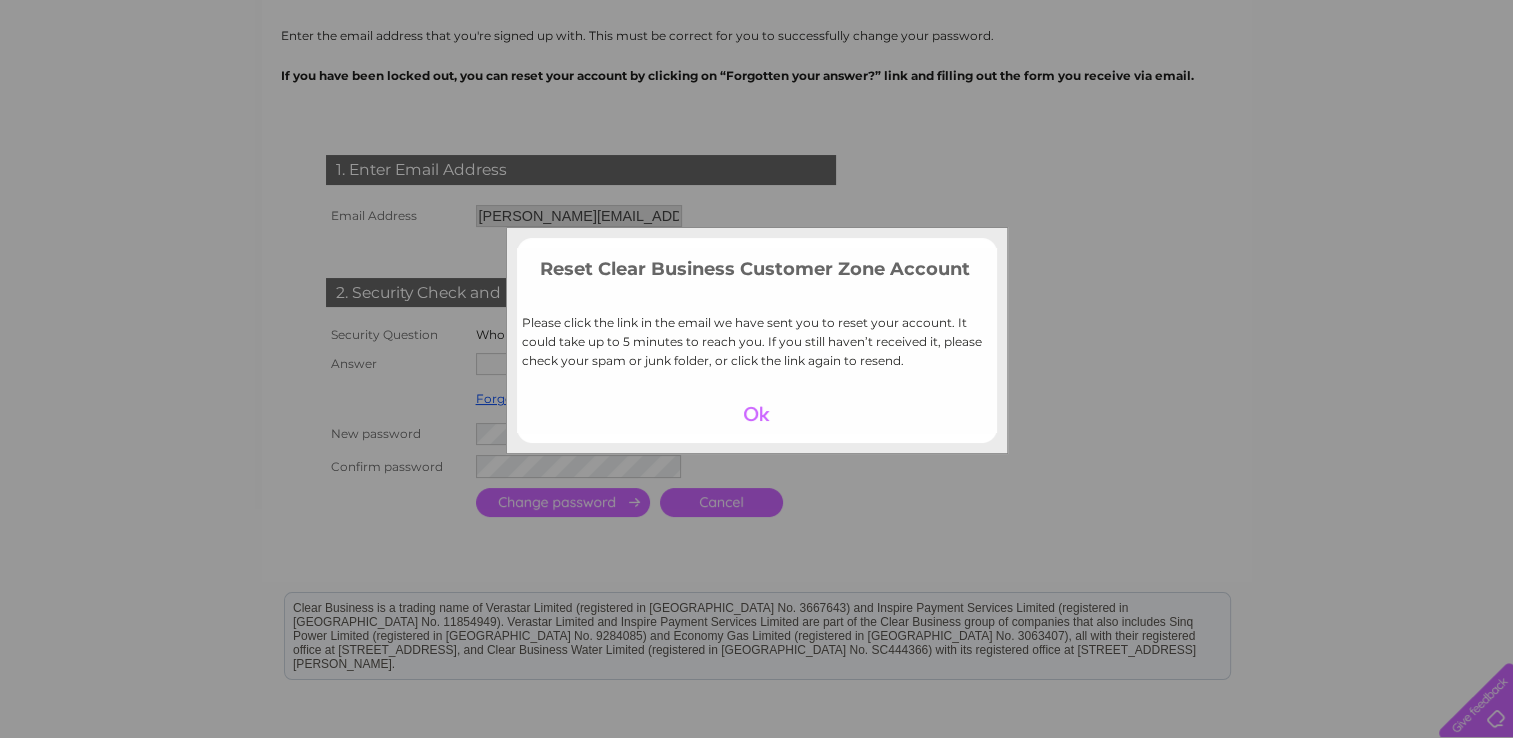 click at bounding box center [756, 414] 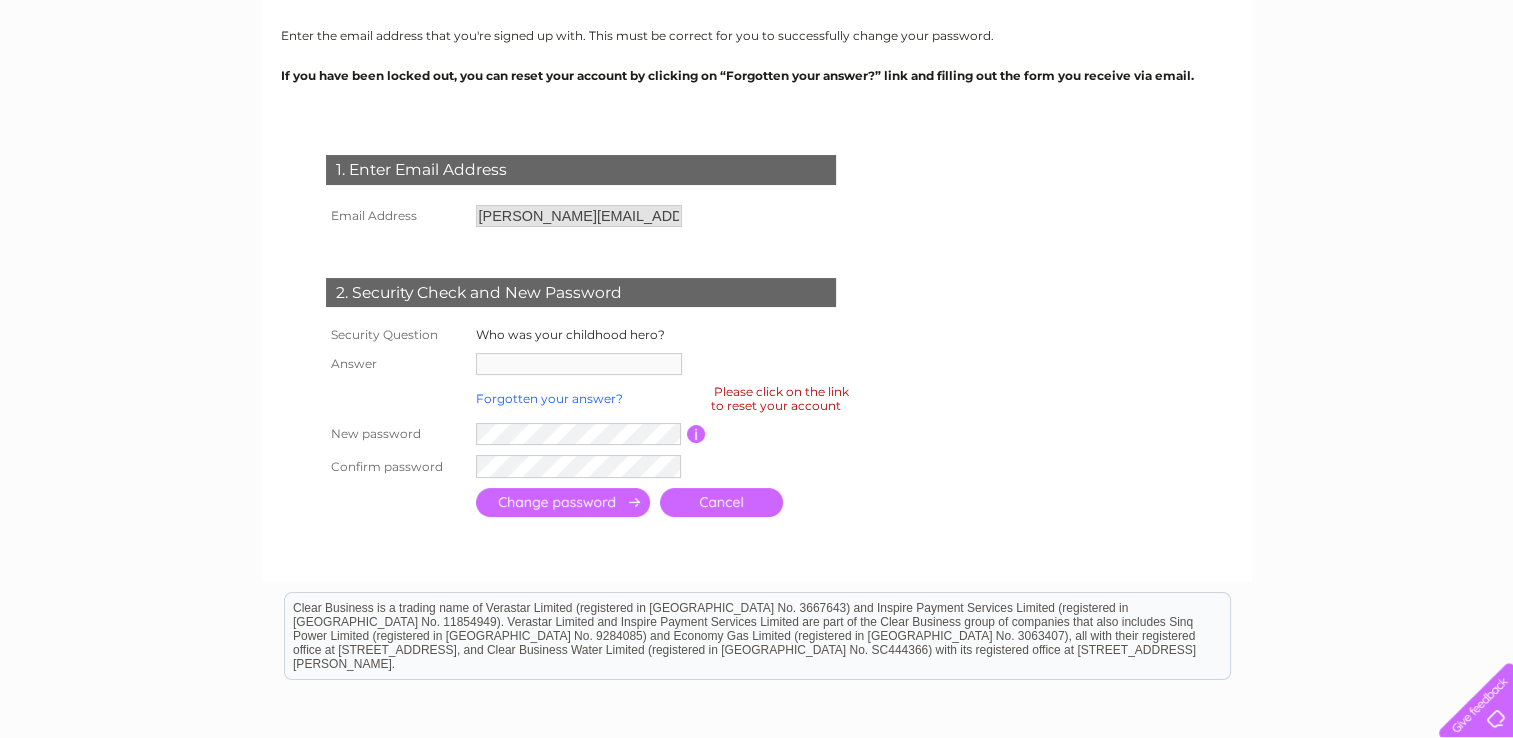 click on "Forgotten your answer?" at bounding box center [549, 398] 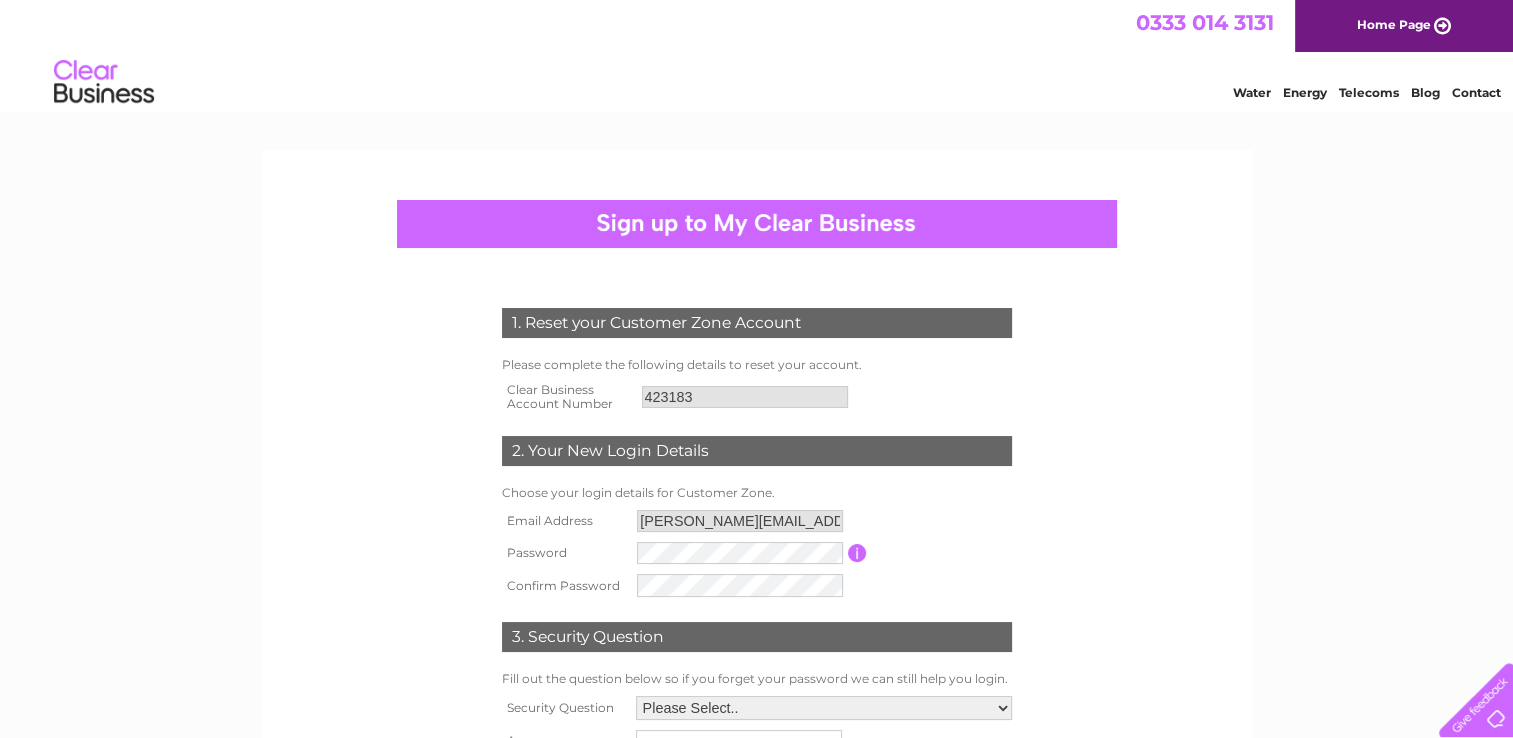 scroll, scrollTop: 0, scrollLeft: 0, axis: both 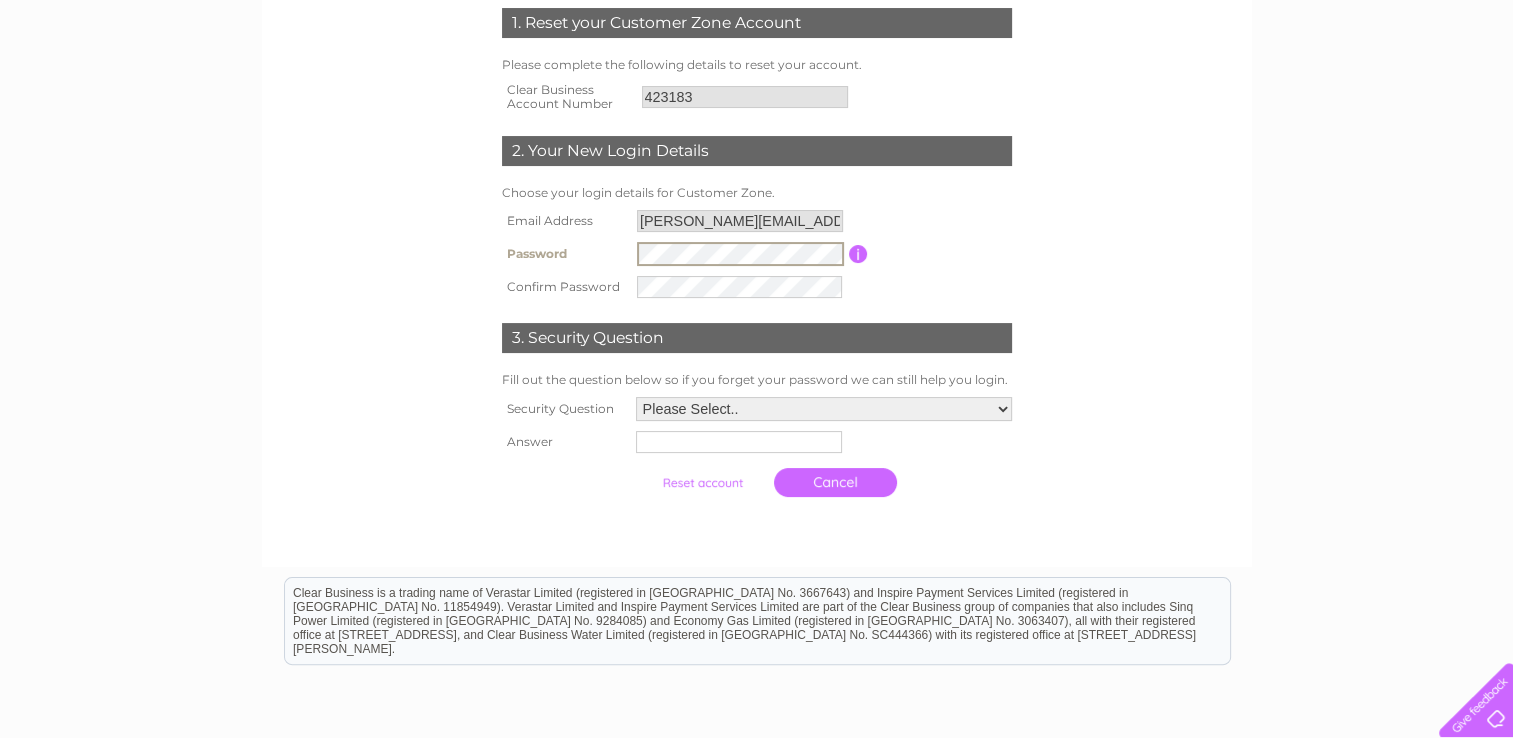 click on "Please Select..
In what town or city was your first job?
In what town or city did you meet your spouse/partner?
In what town or city did your mother and father meet?
What street did you live on as a child?
What was the name of your first pet?
Who was your childhood hero?" at bounding box center [824, 409] 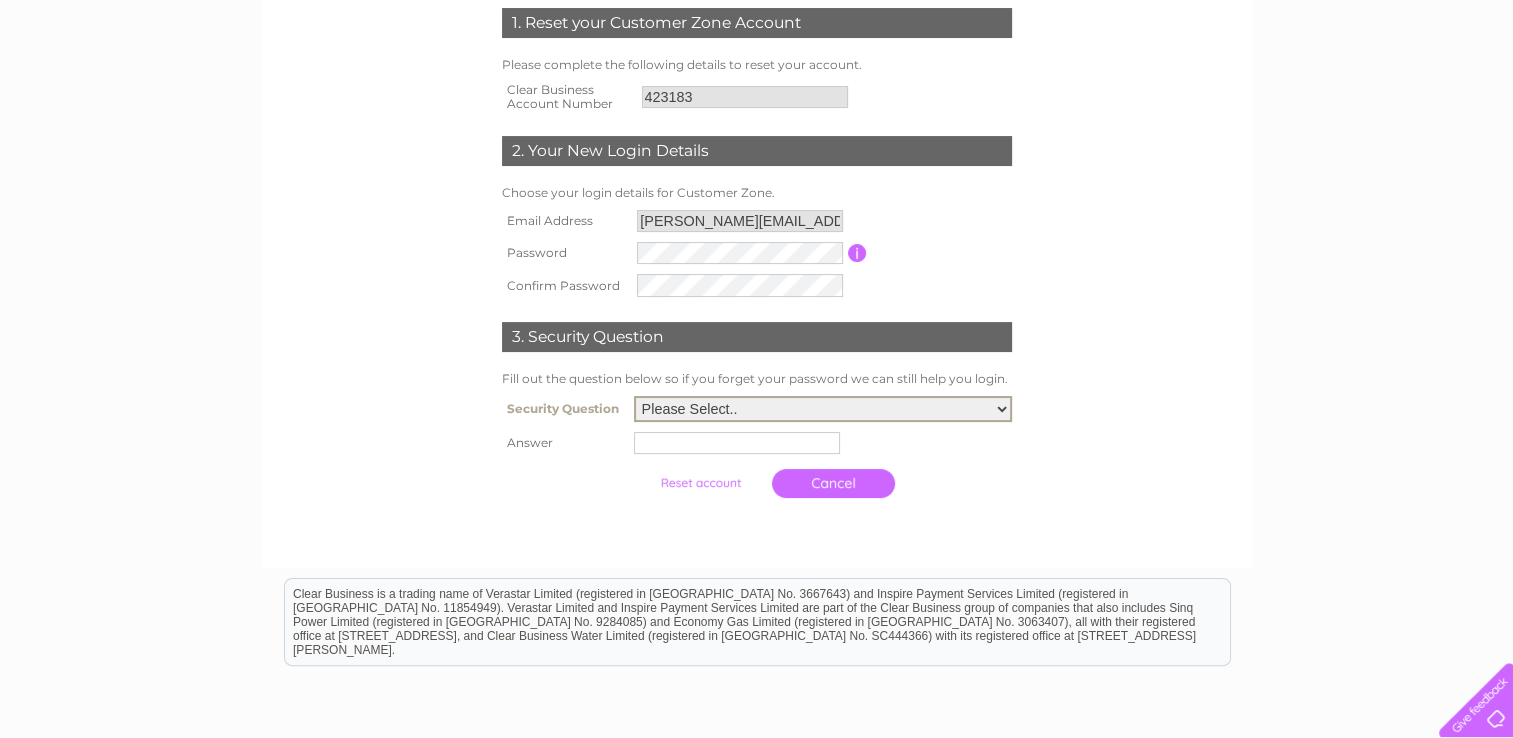click on "Please Select..
In what town or city was your first job?
In what town or city did you meet your spouse/partner?
In what town or city did your mother and father meet?
What street did you live on as a child?
What was the name of your first pet?
Who was your childhood hero?" at bounding box center (823, 409) 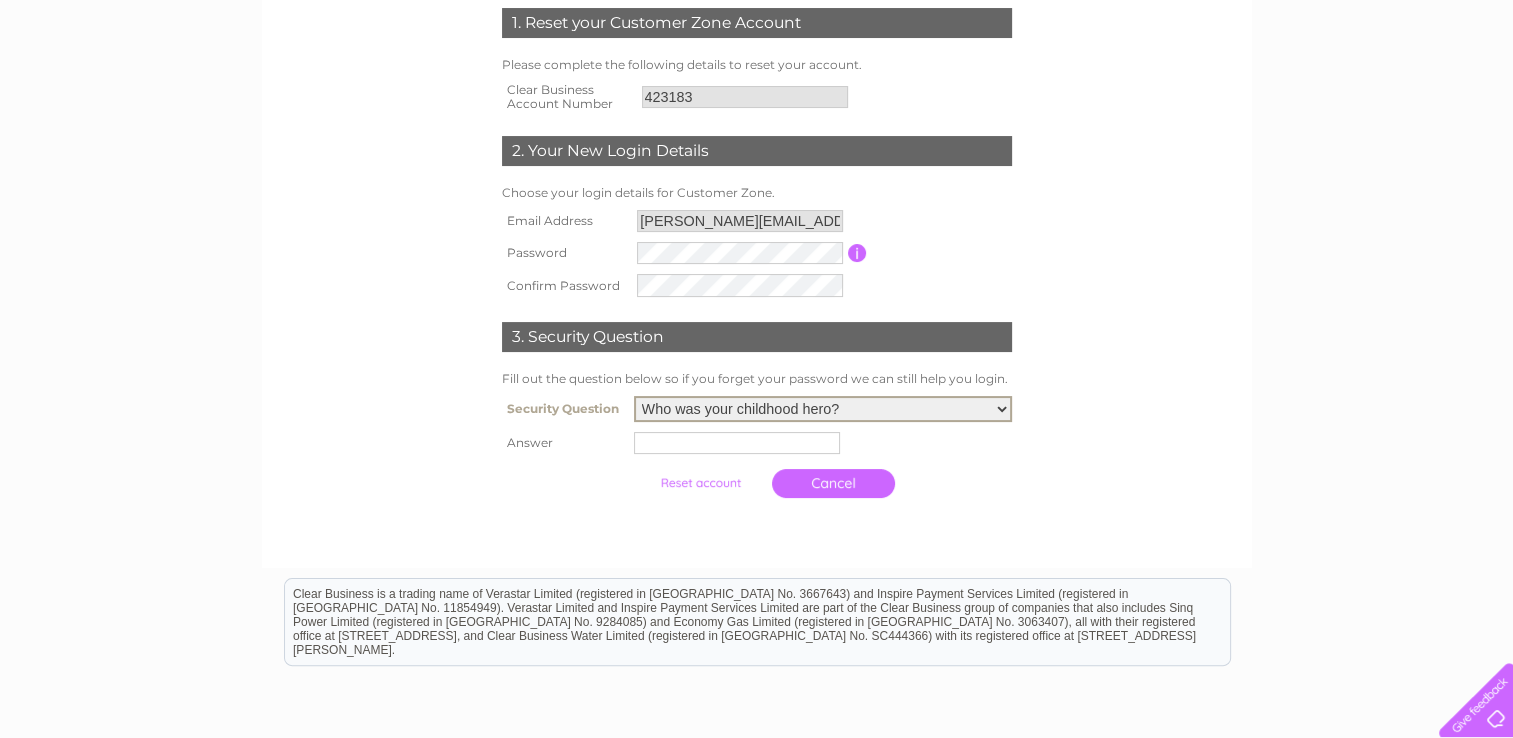 drag, startPoint x: 985, startPoint y: 989, endPoint x: 827, endPoint y: 589, distance: 430.0744 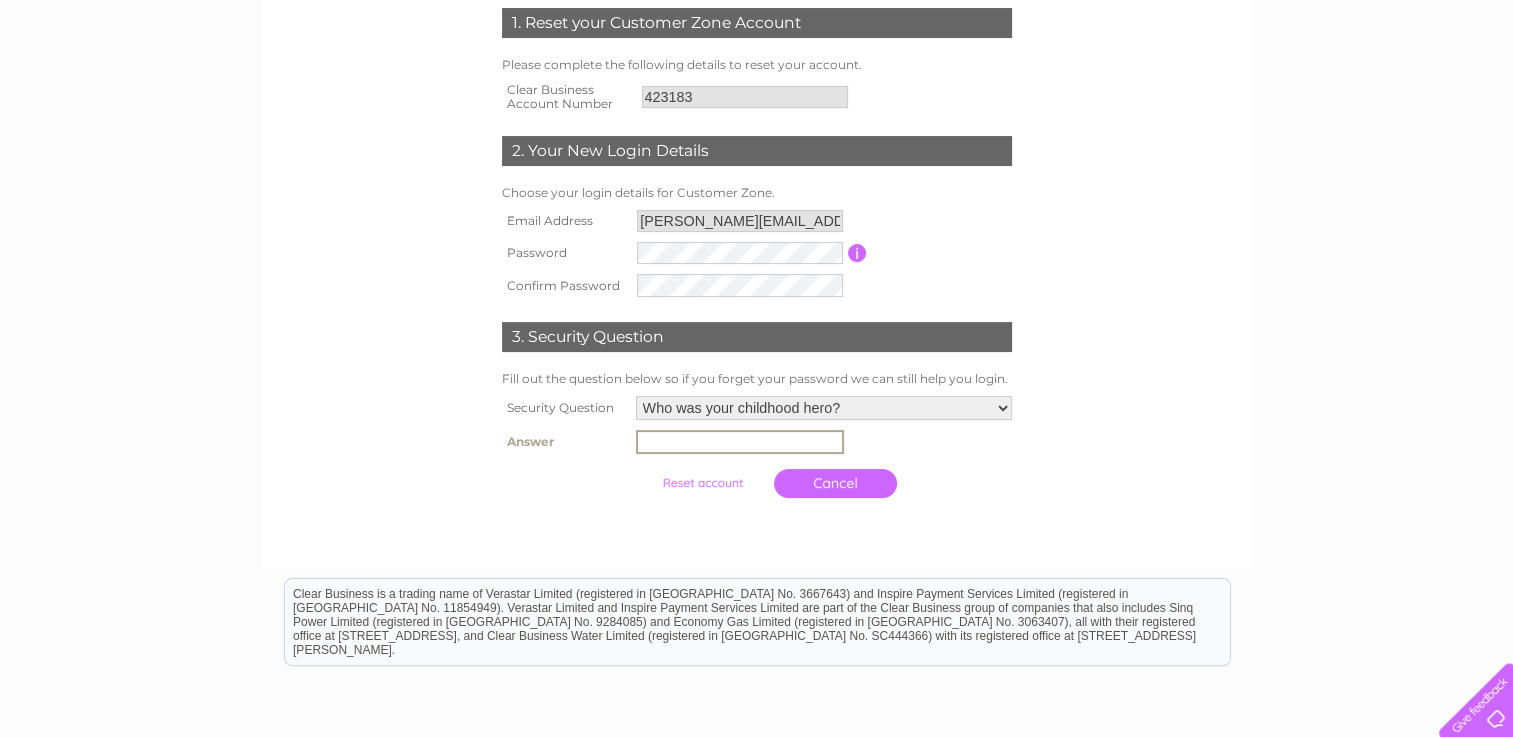 click at bounding box center (740, 442) 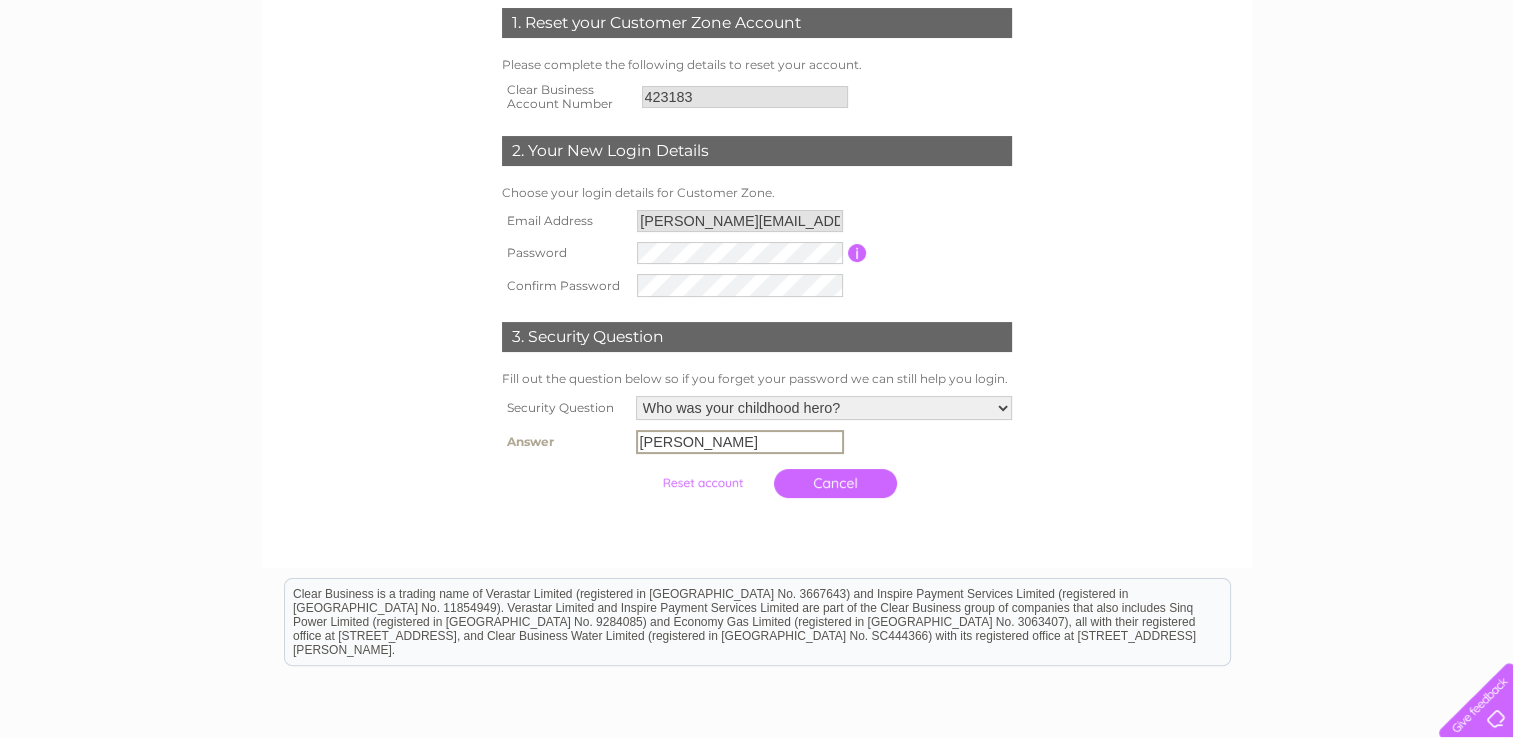 type on "Del Shannon" 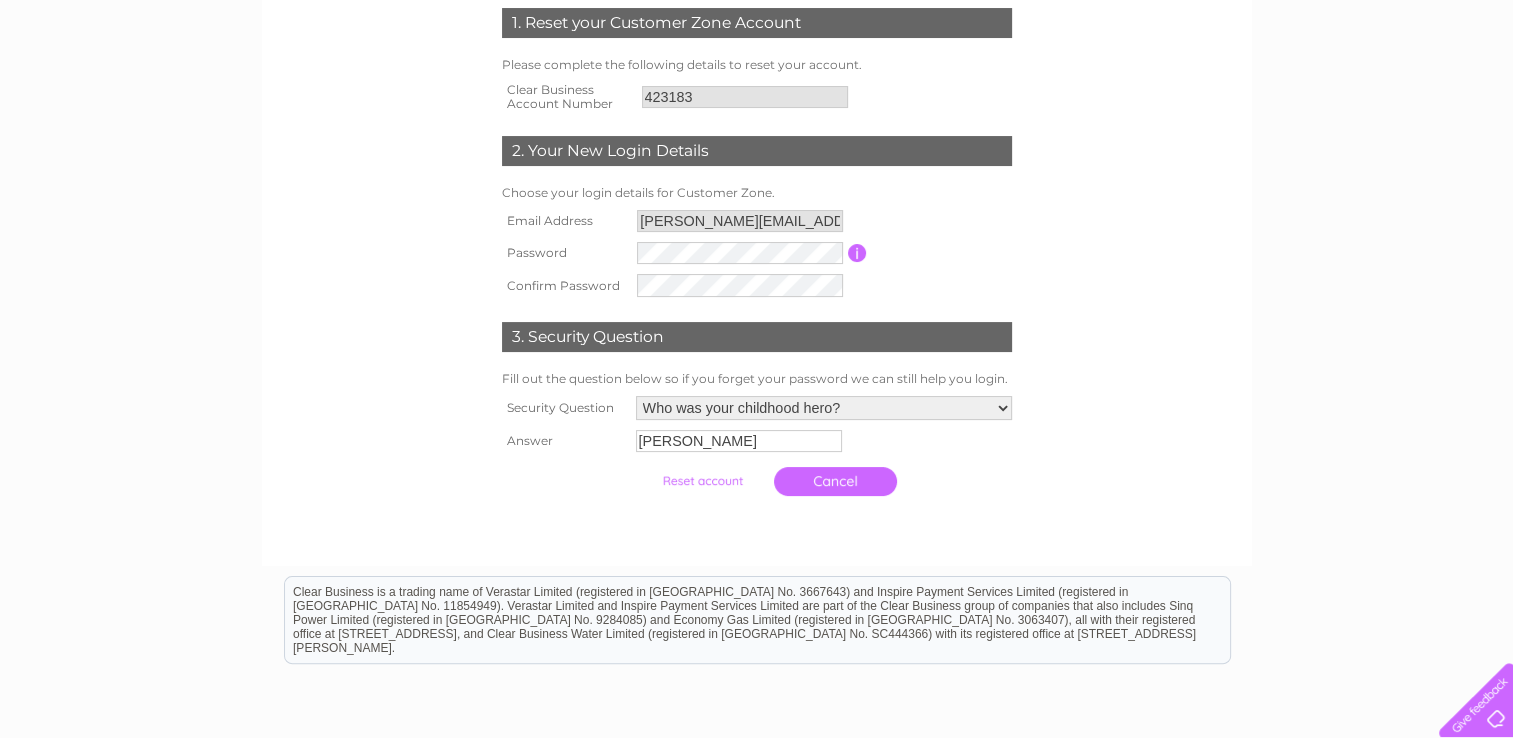 click at bounding box center [702, 481] 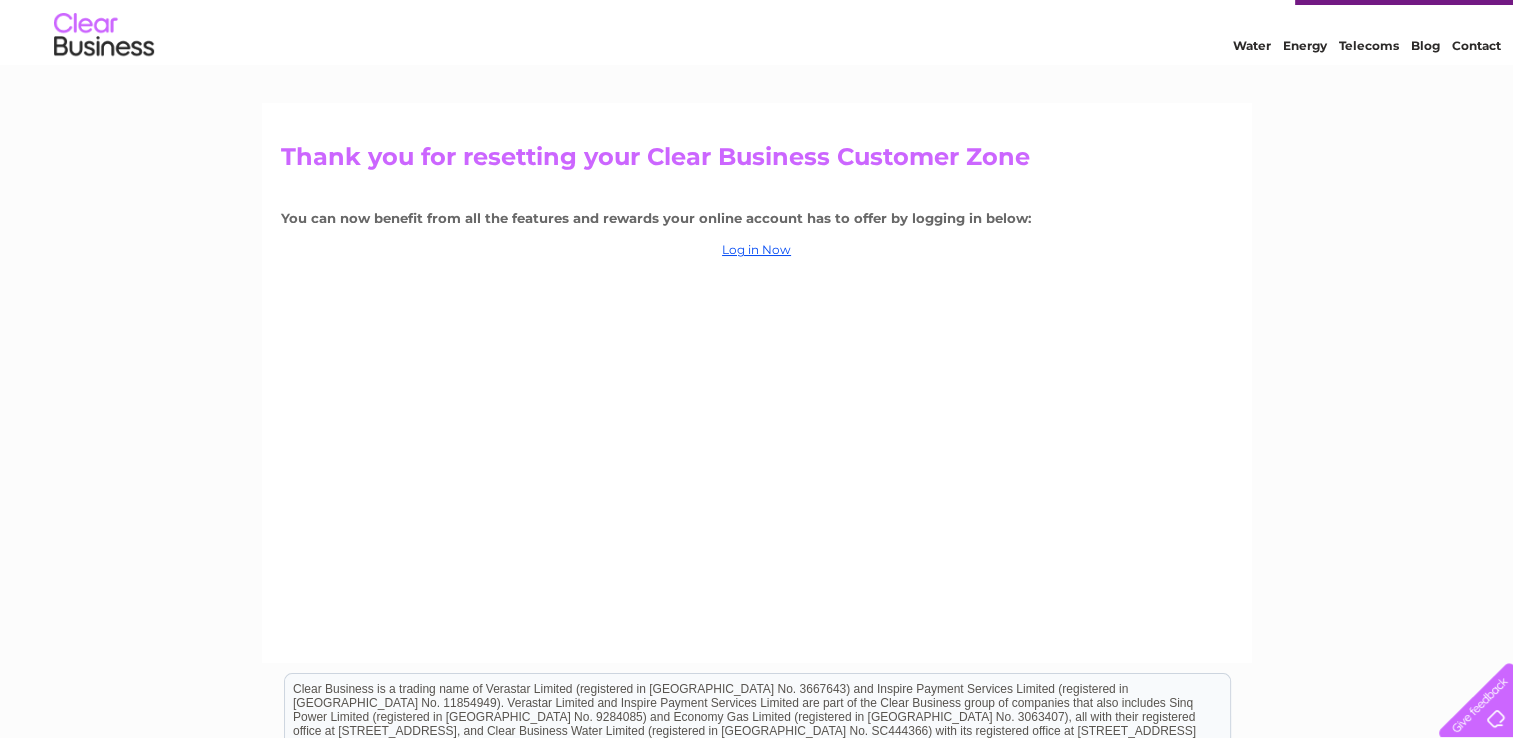 scroll, scrollTop: 0, scrollLeft: 0, axis: both 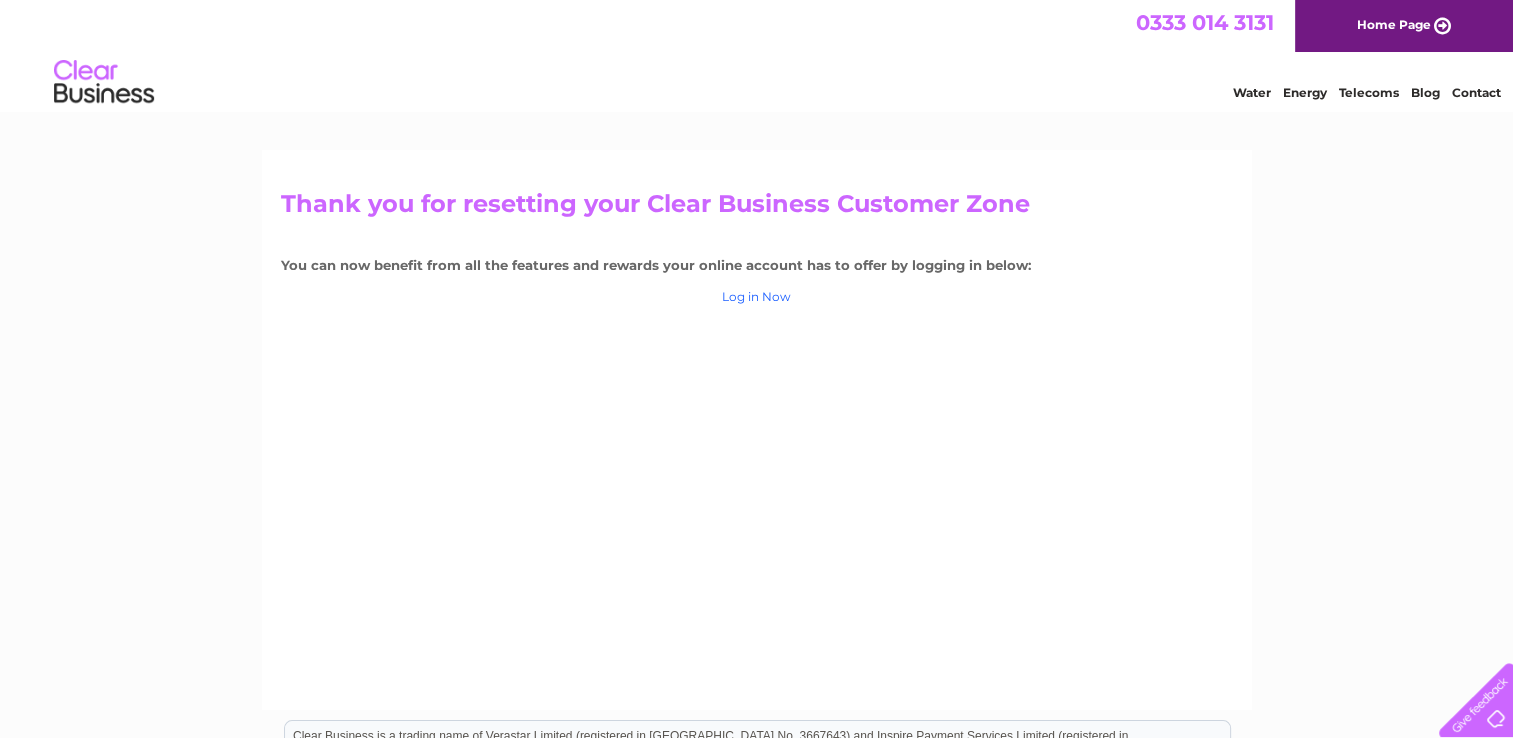 click on "Log in Now" at bounding box center [756, 296] 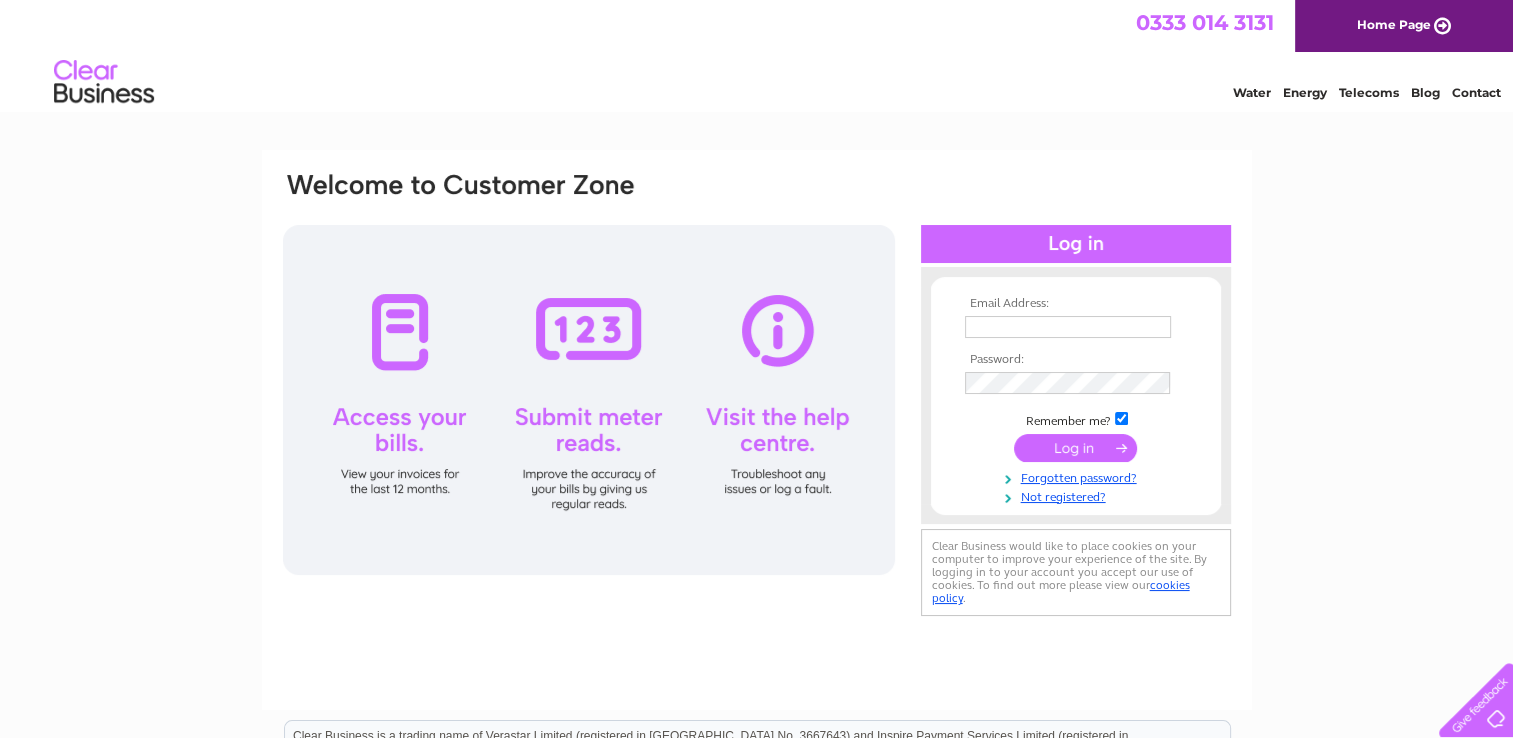 scroll, scrollTop: 0, scrollLeft: 0, axis: both 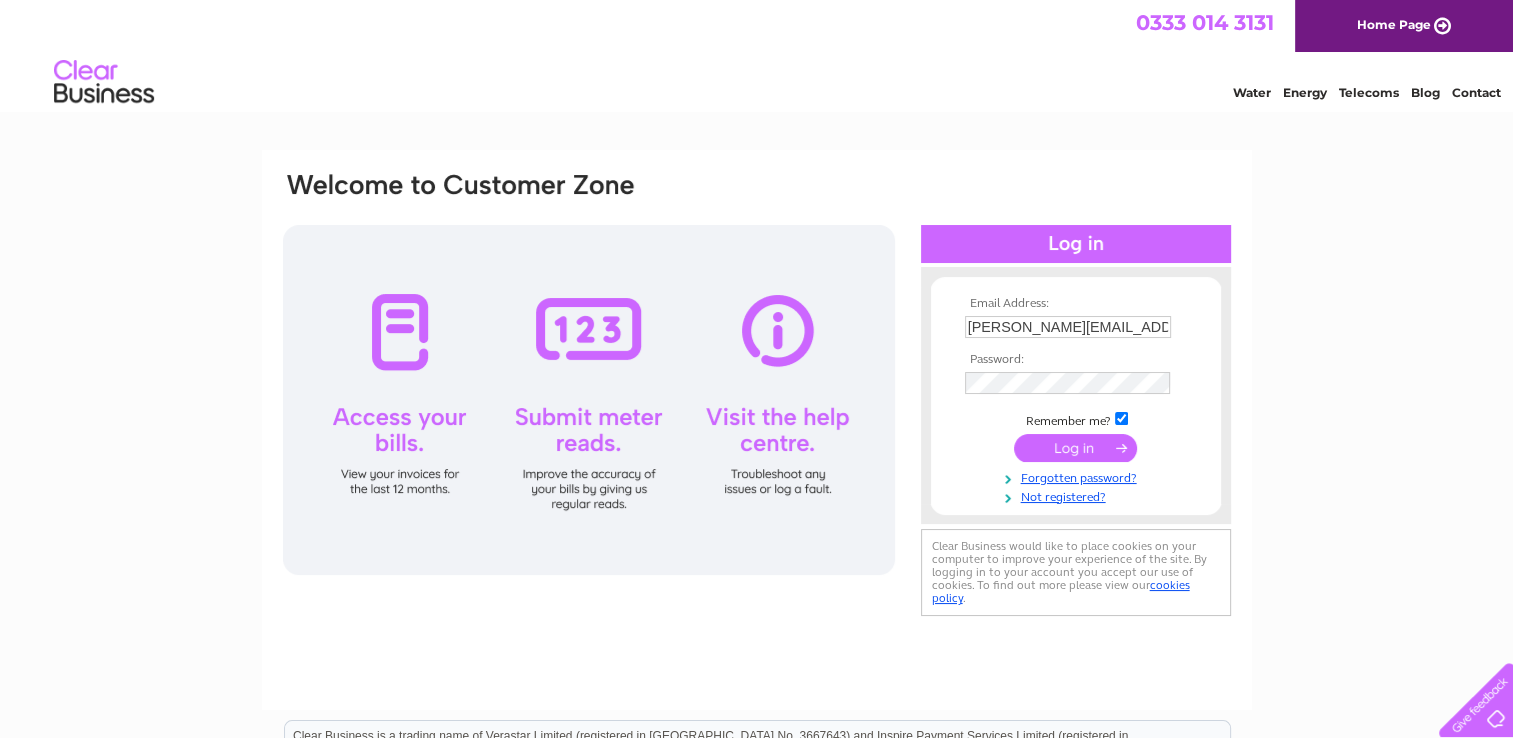 click at bounding box center [1075, 448] 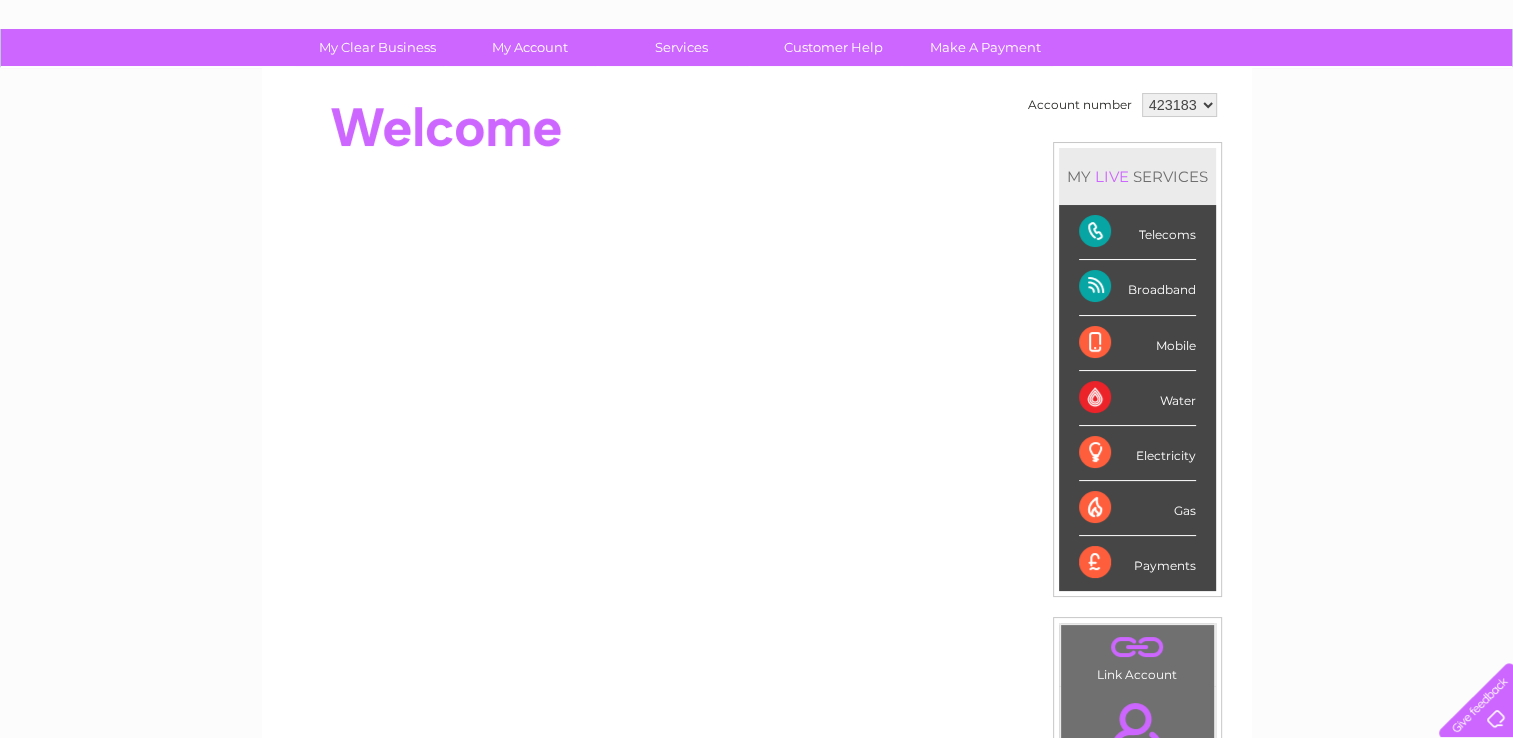scroll, scrollTop: 0, scrollLeft: 0, axis: both 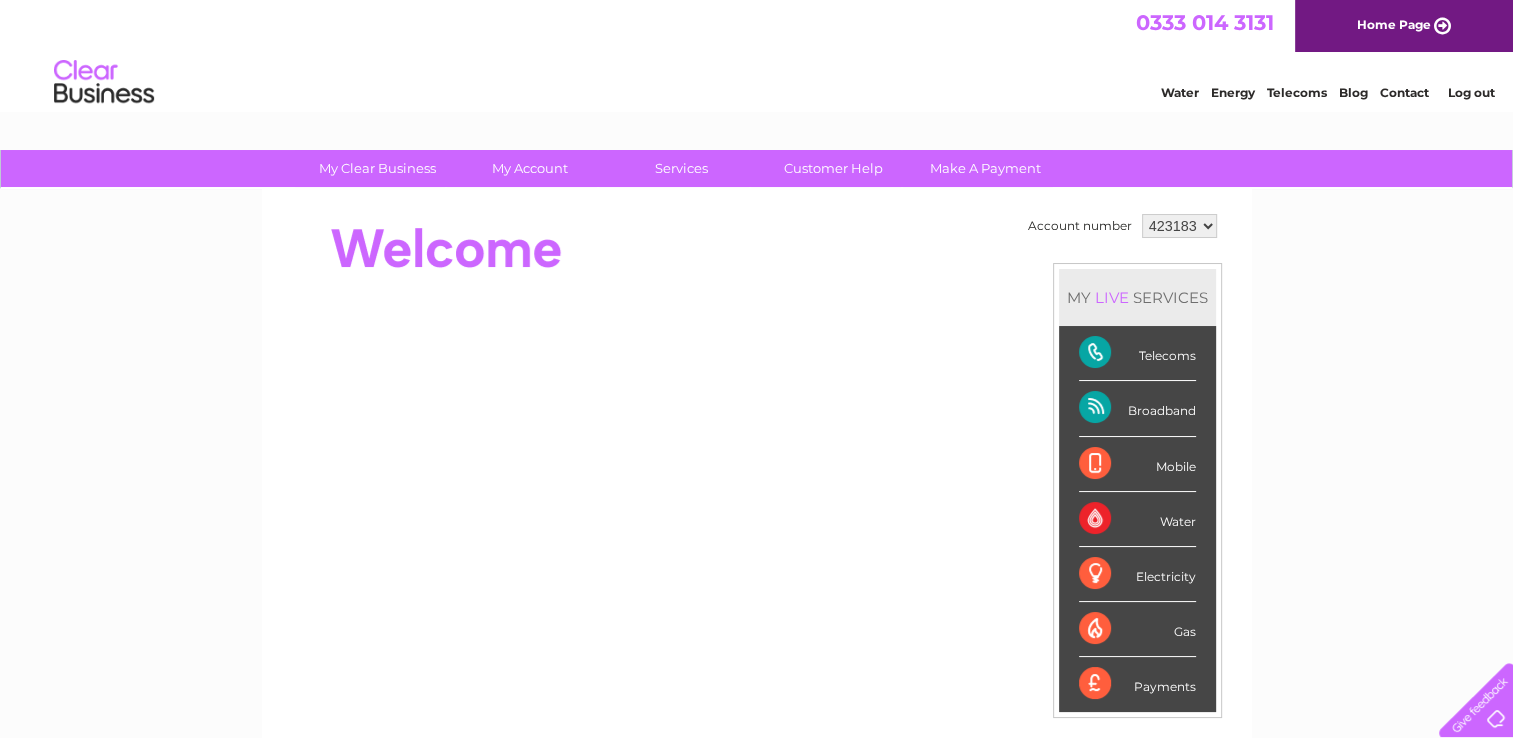 click on "Telecoms" at bounding box center [1137, 353] 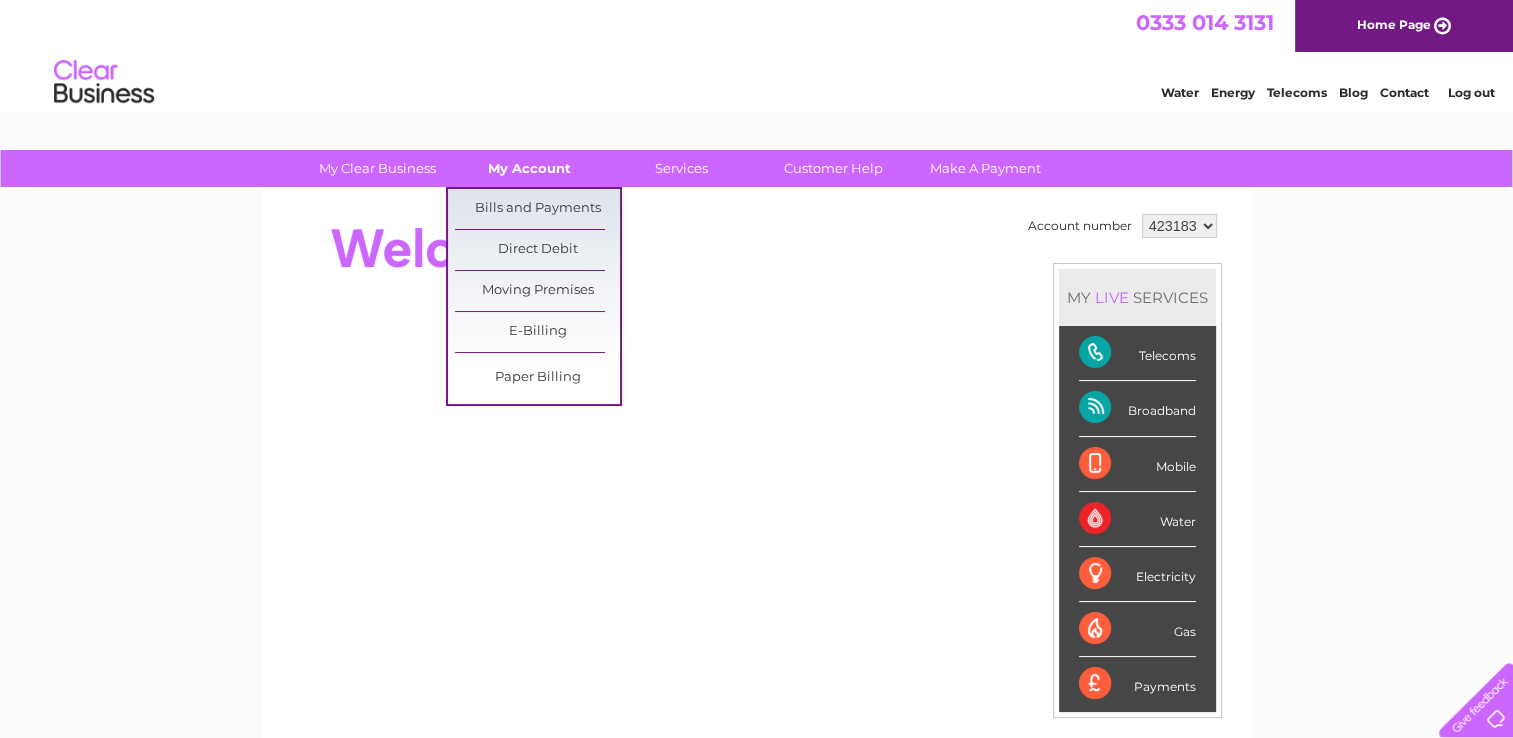 click on "My Account" at bounding box center (529, 168) 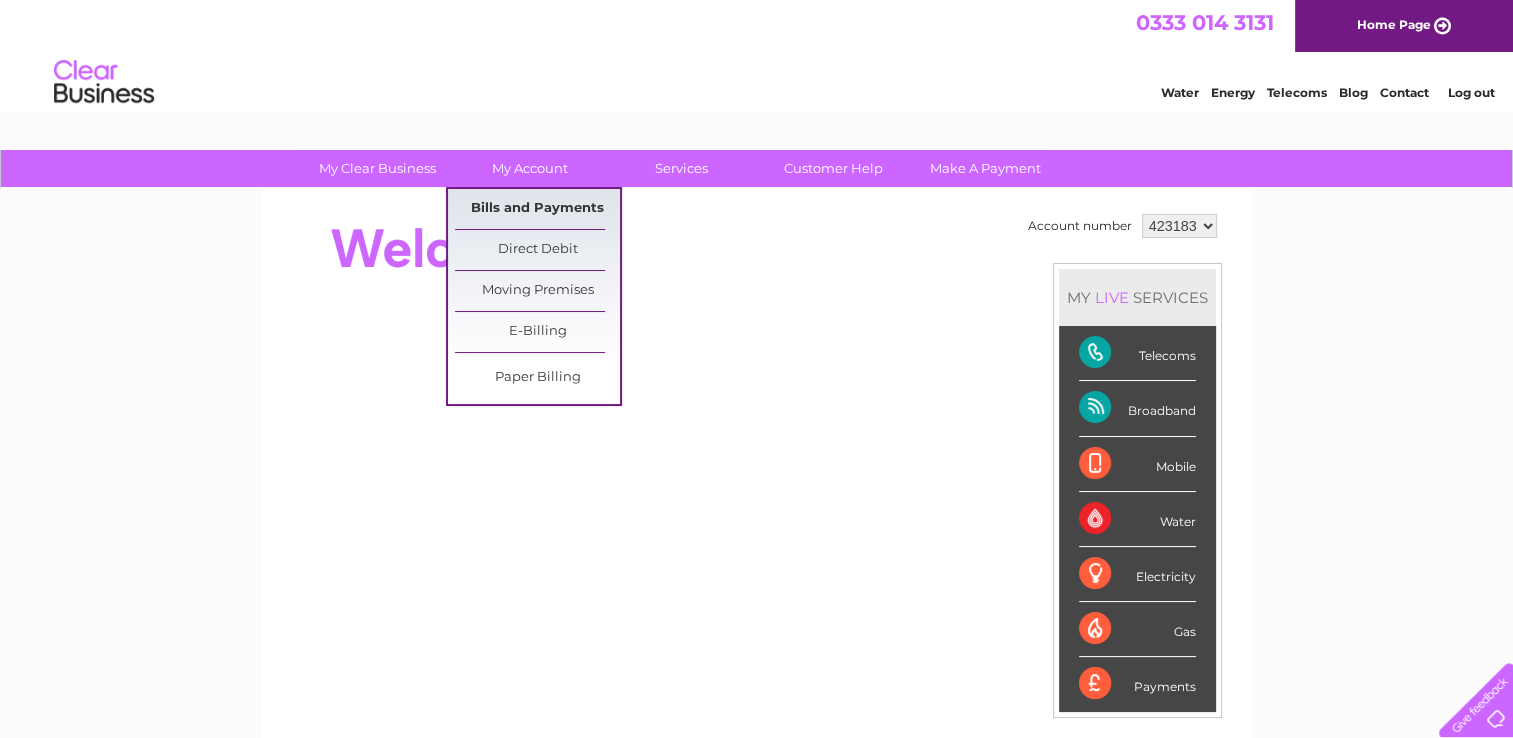 click on "Bills and Payments" at bounding box center (537, 209) 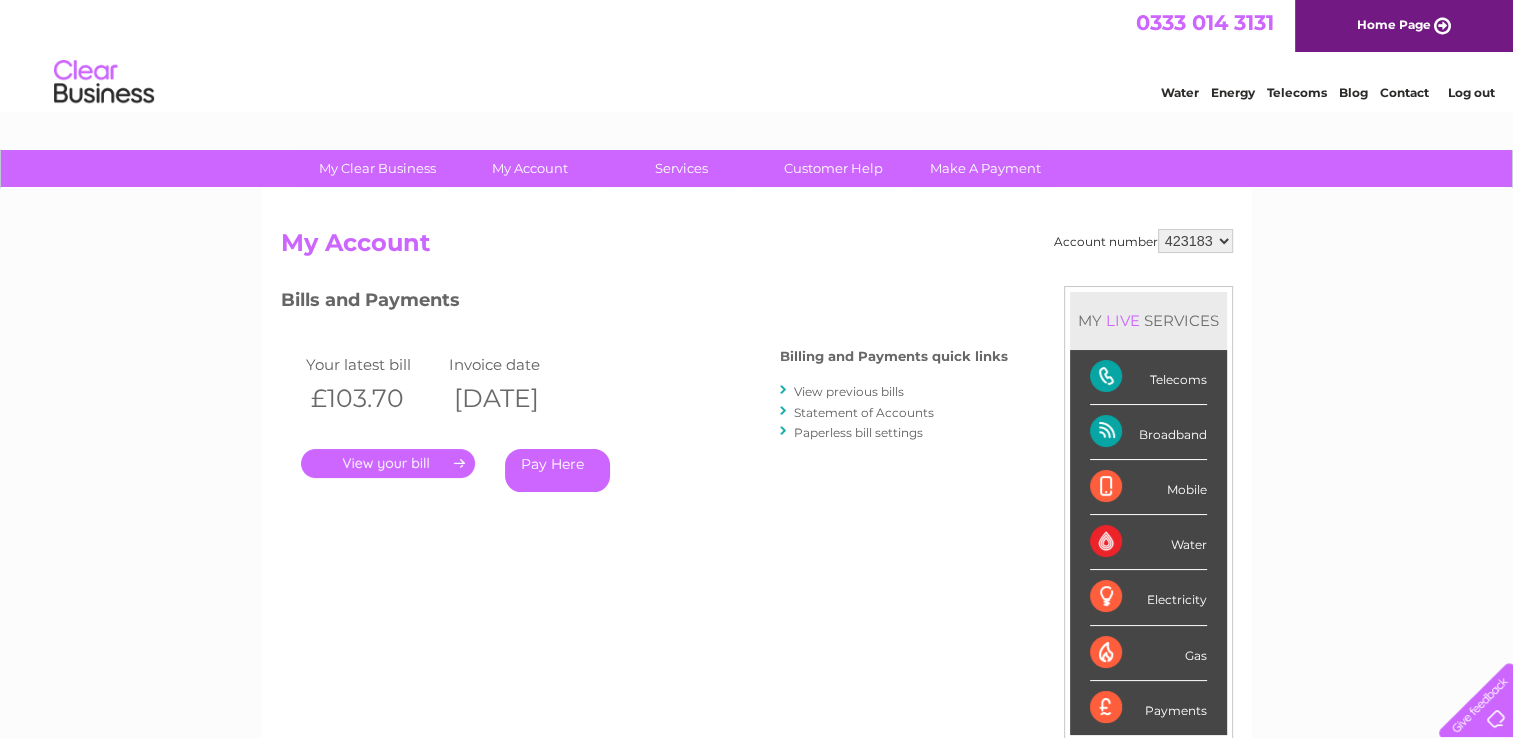 scroll, scrollTop: 0, scrollLeft: 0, axis: both 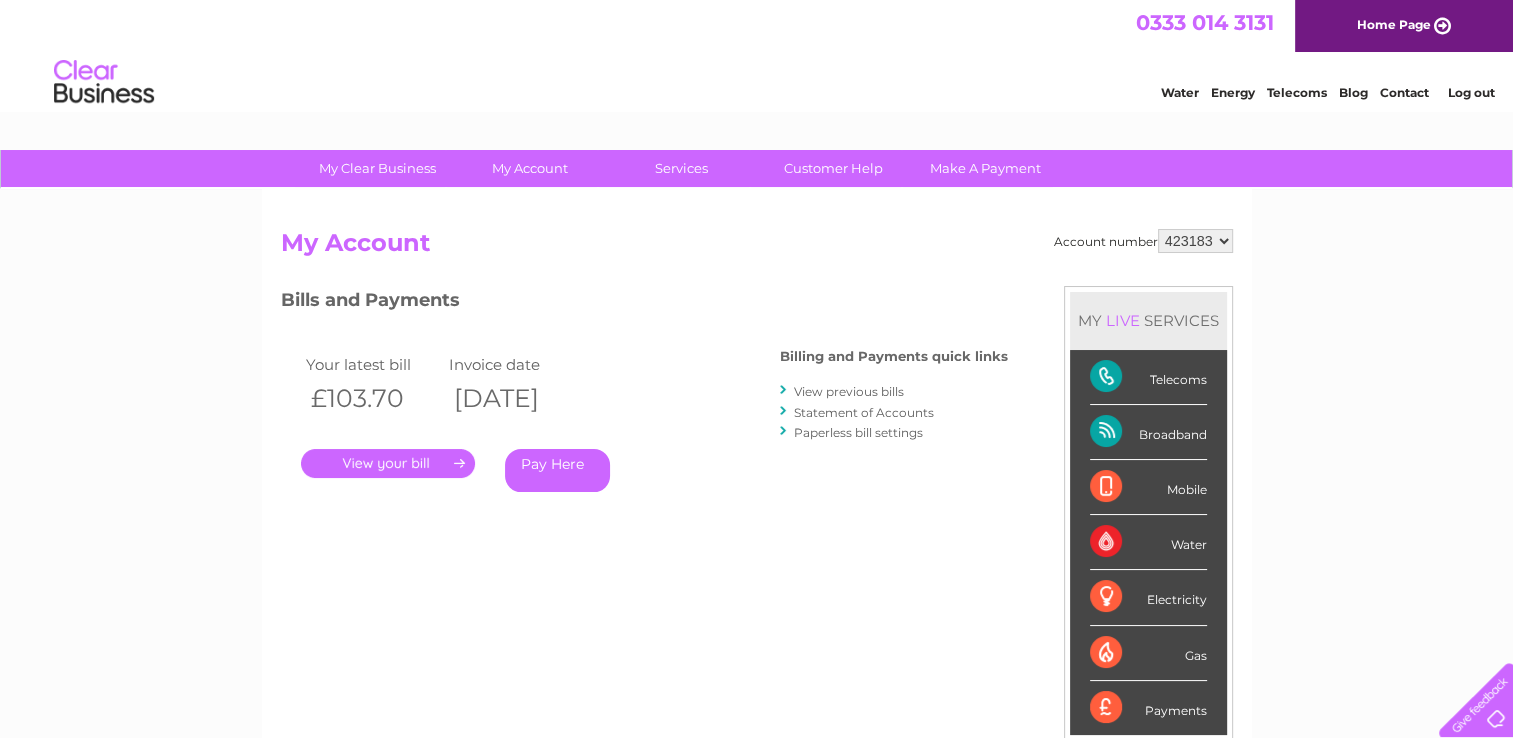click on "." at bounding box center [388, 463] 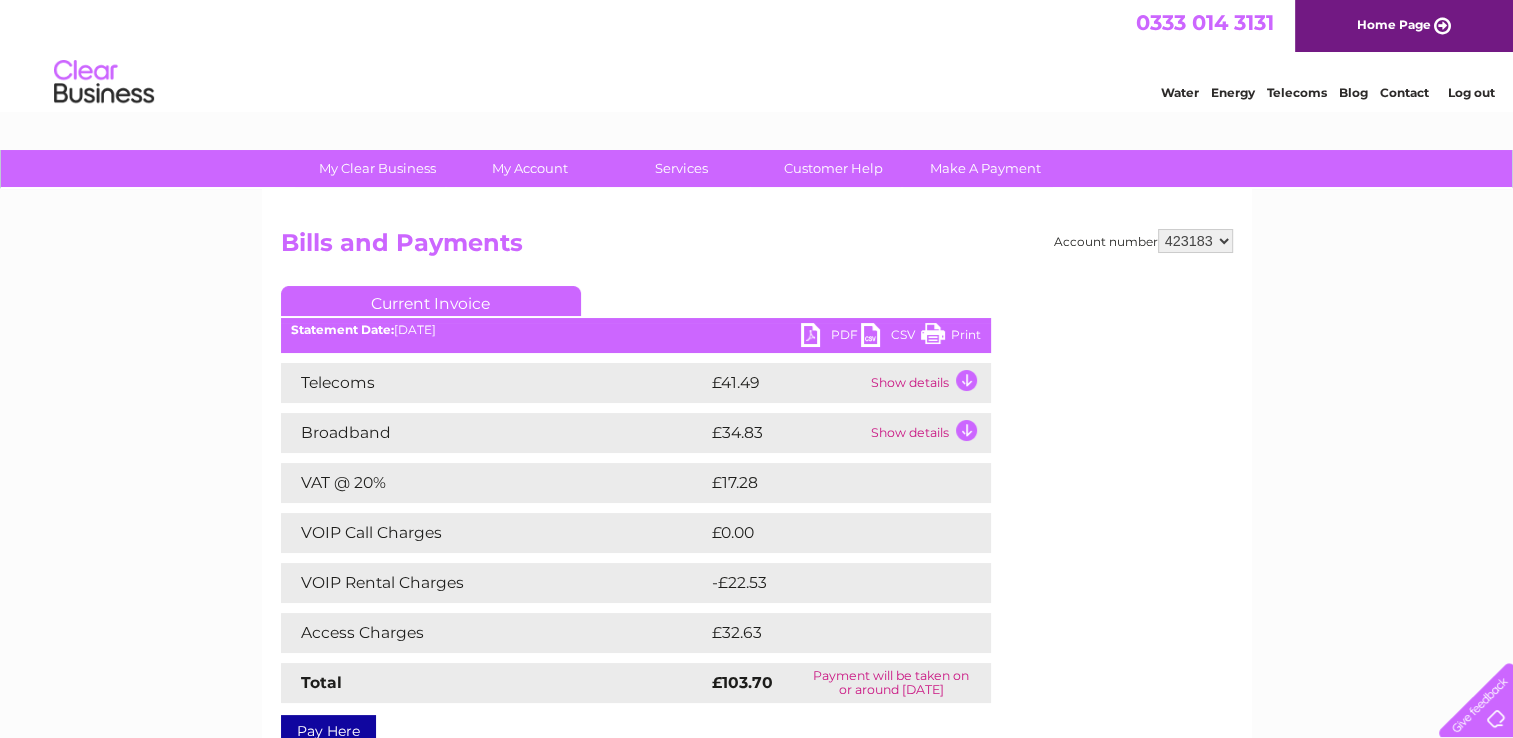 scroll, scrollTop: 0, scrollLeft: 0, axis: both 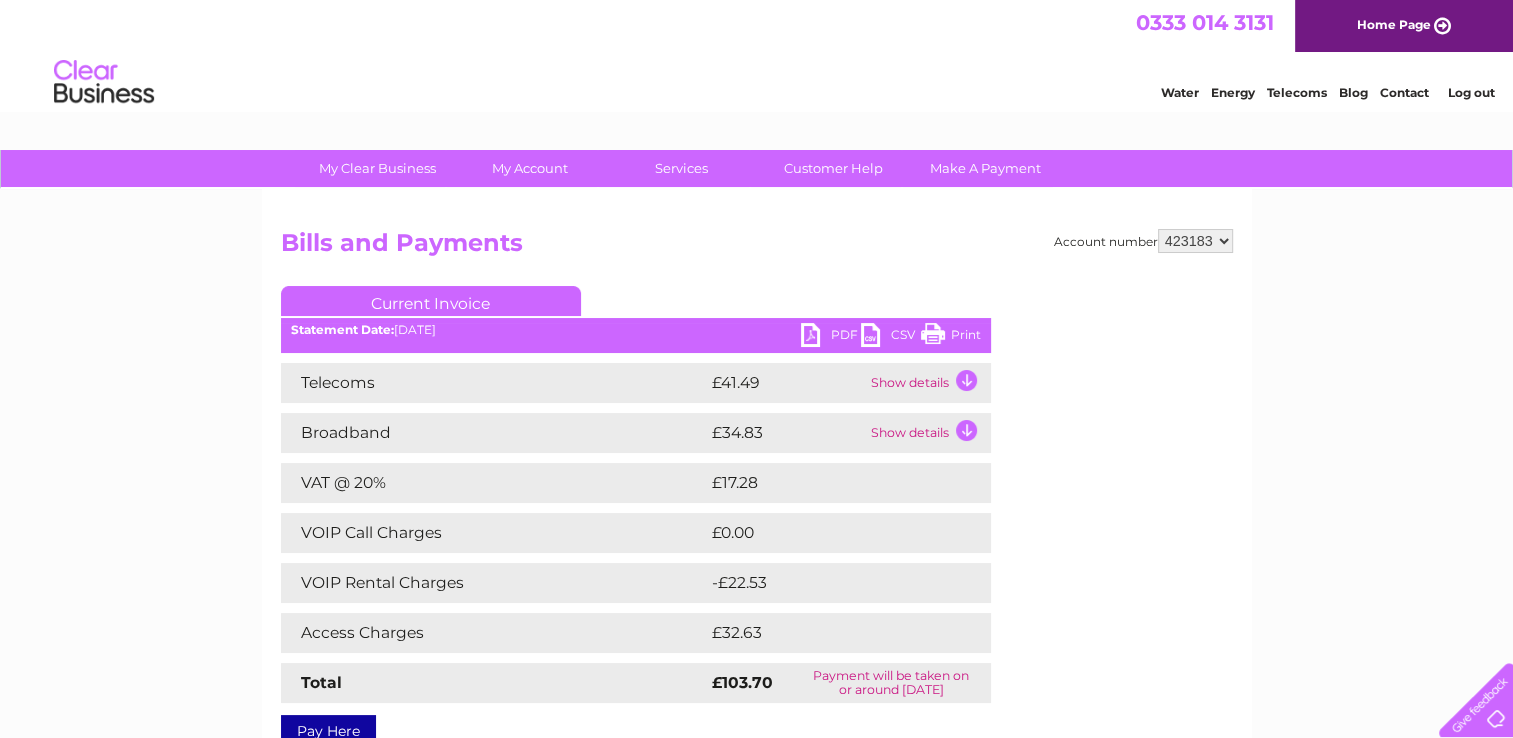 click on "Show details" at bounding box center [928, 383] 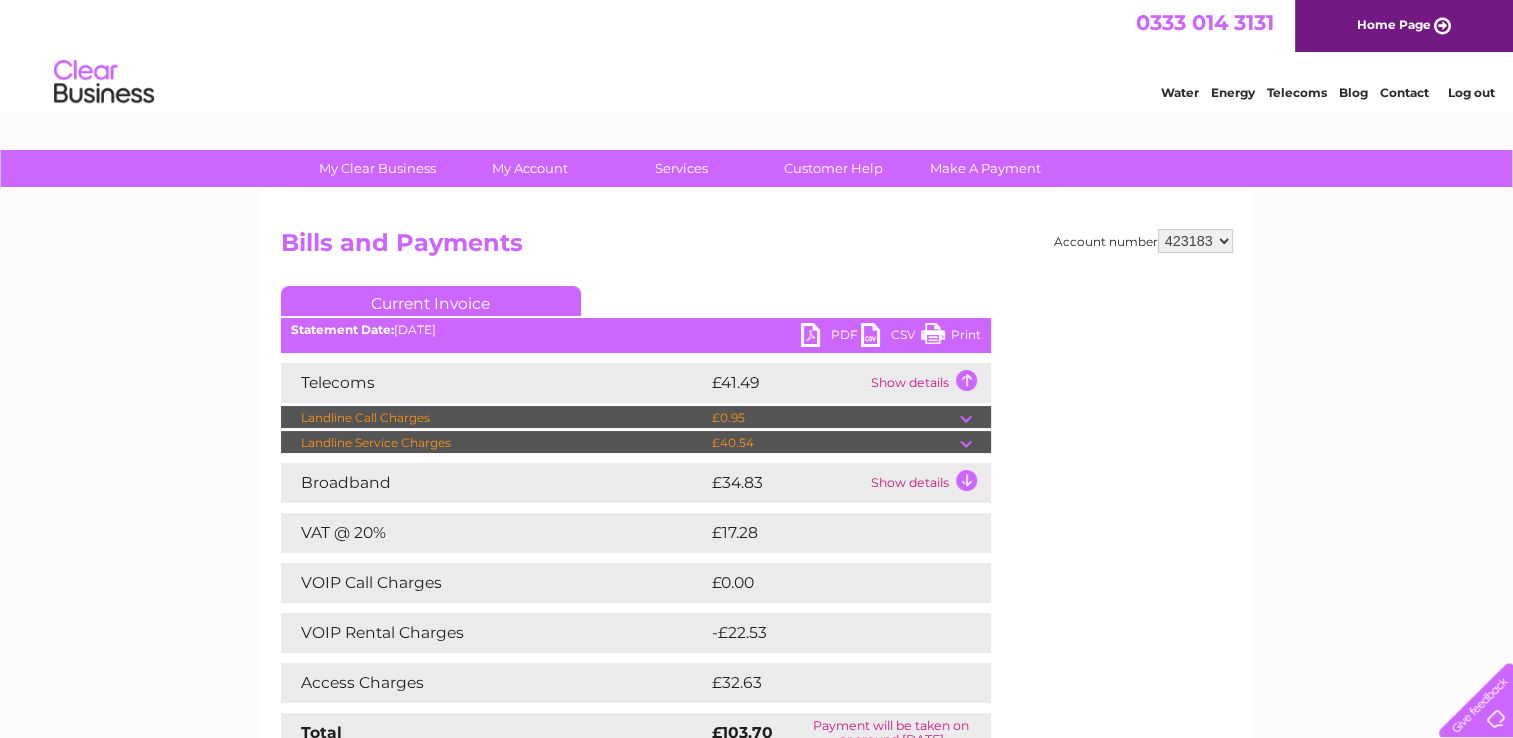 click on "Show details" at bounding box center [928, 483] 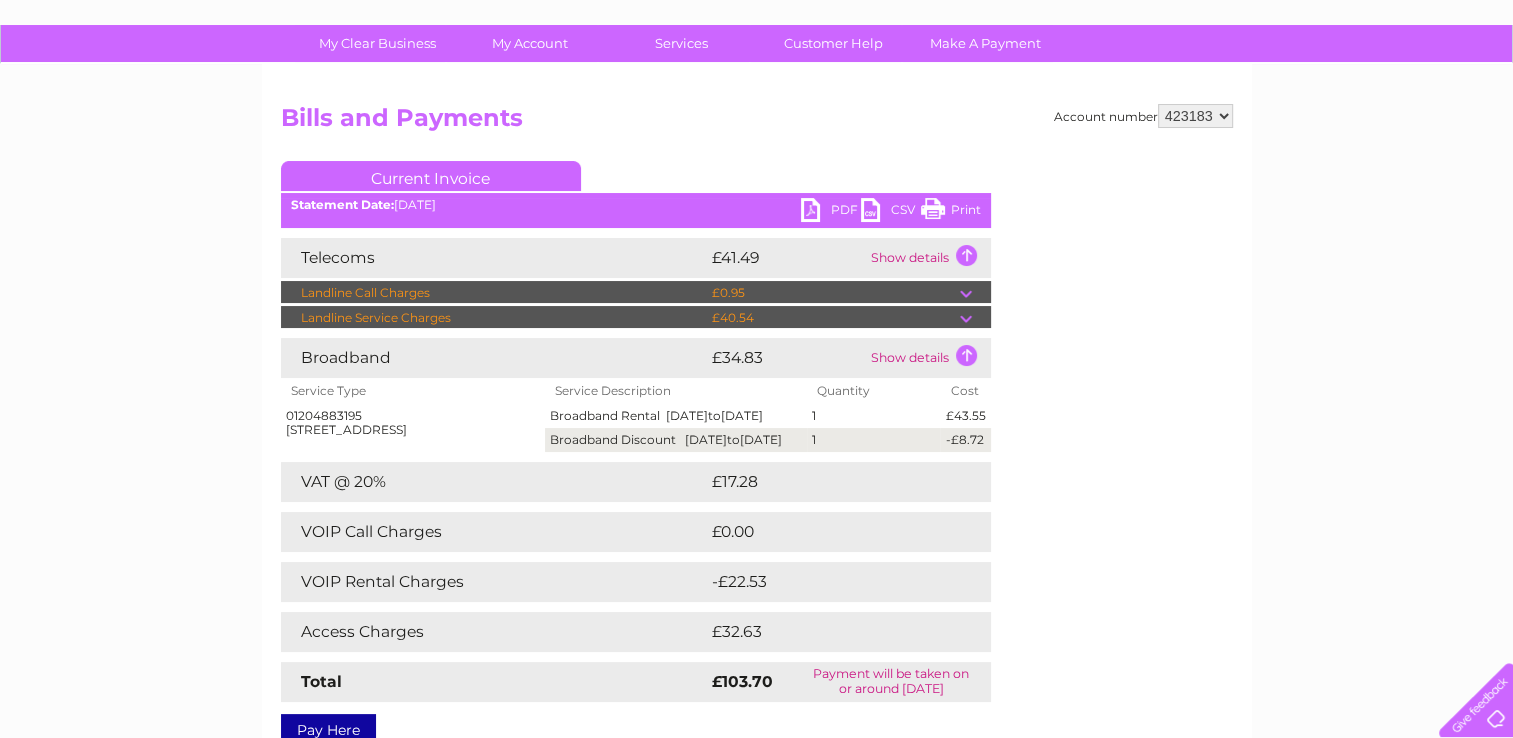 scroll, scrollTop: 0, scrollLeft: 0, axis: both 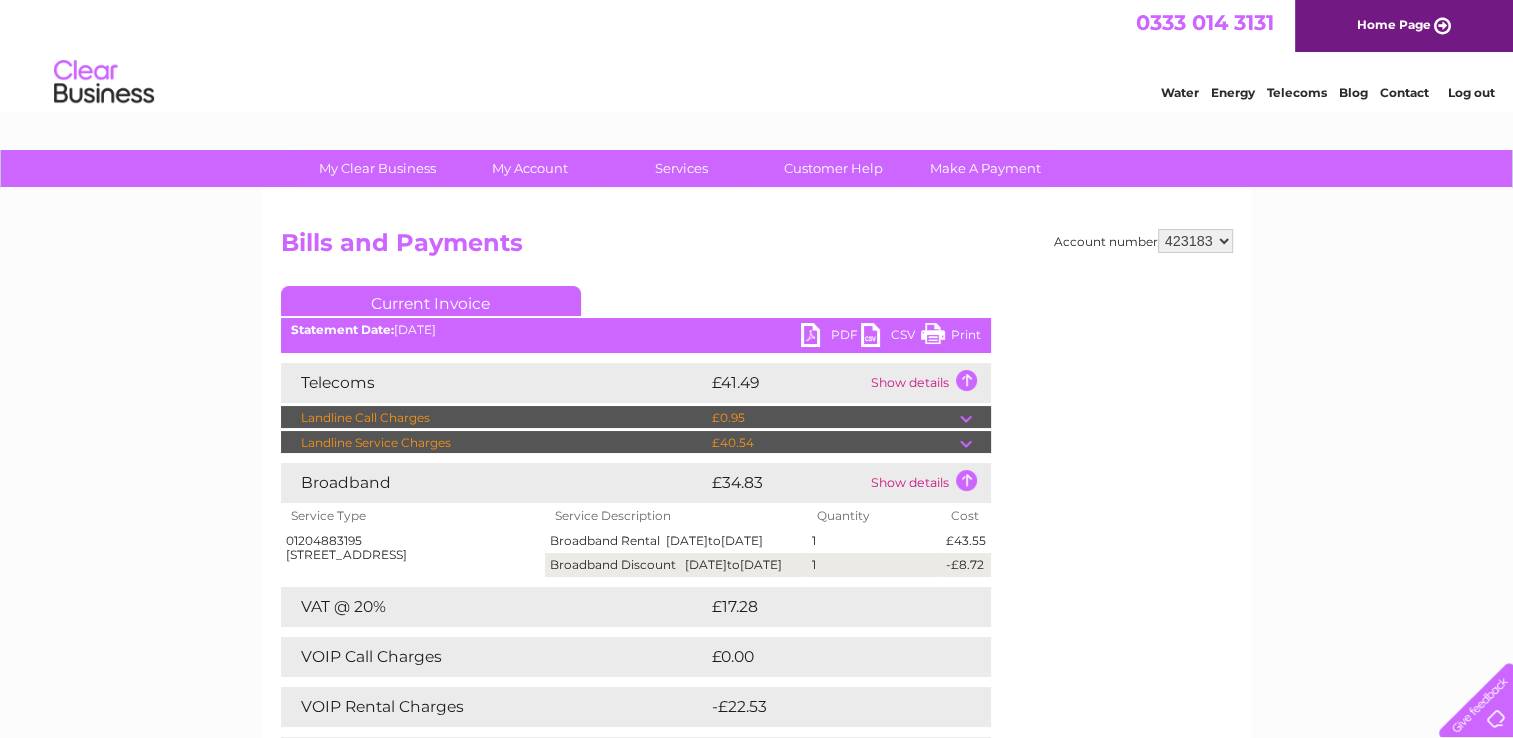 click on "Print" at bounding box center (951, 337) 